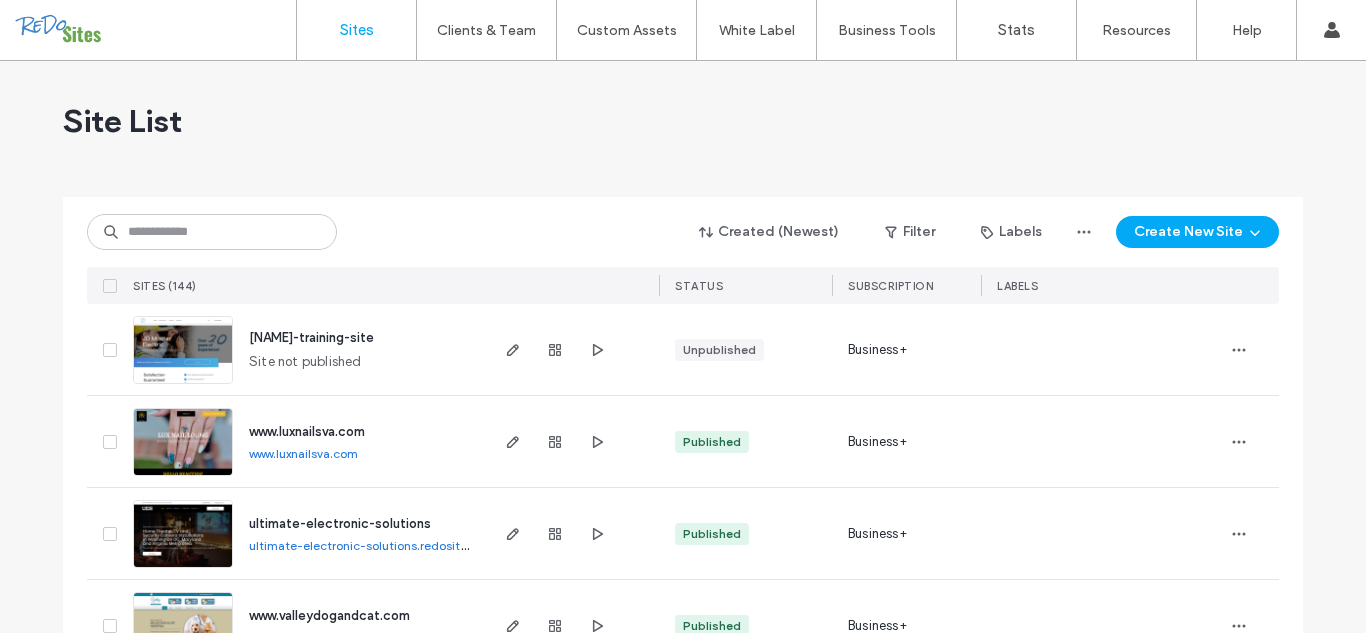 scroll, scrollTop: 0, scrollLeft: 0, axis: both 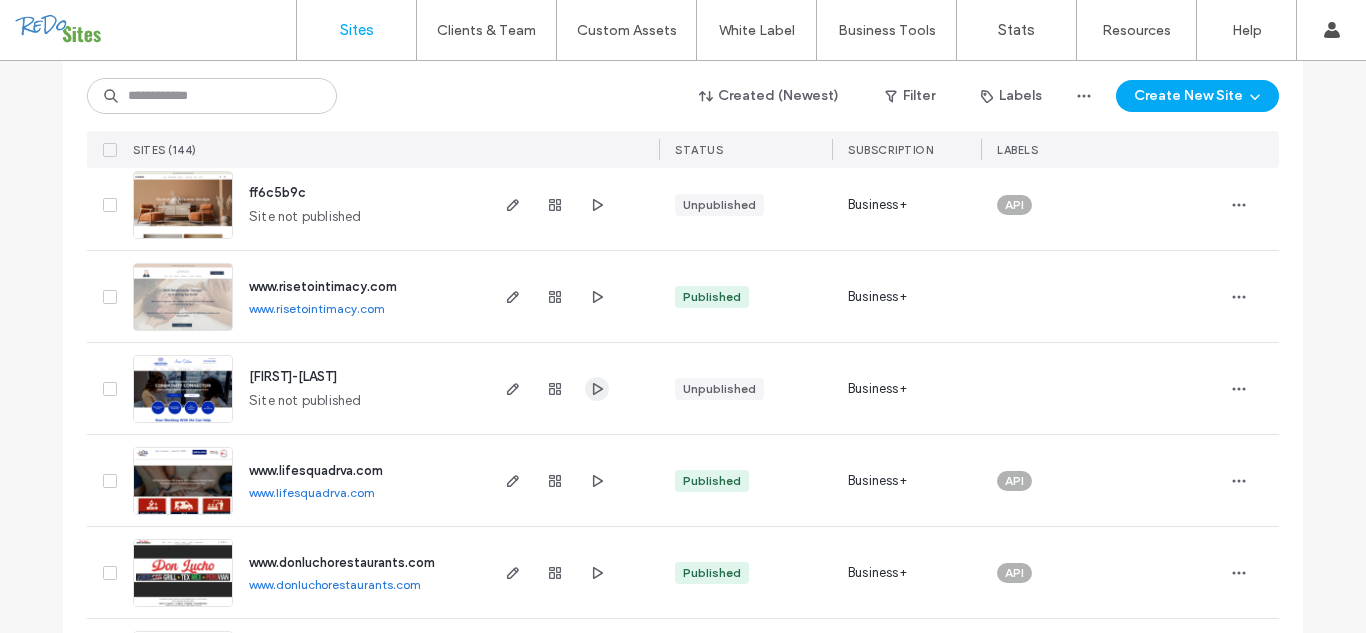 click 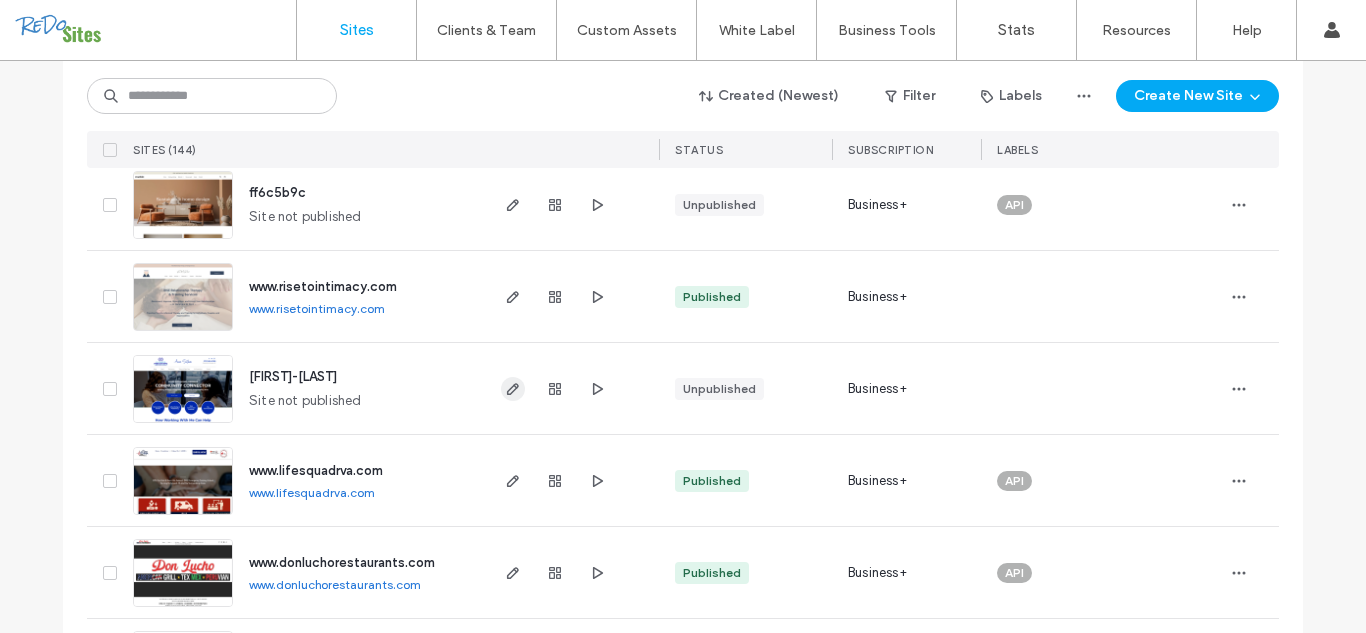 click 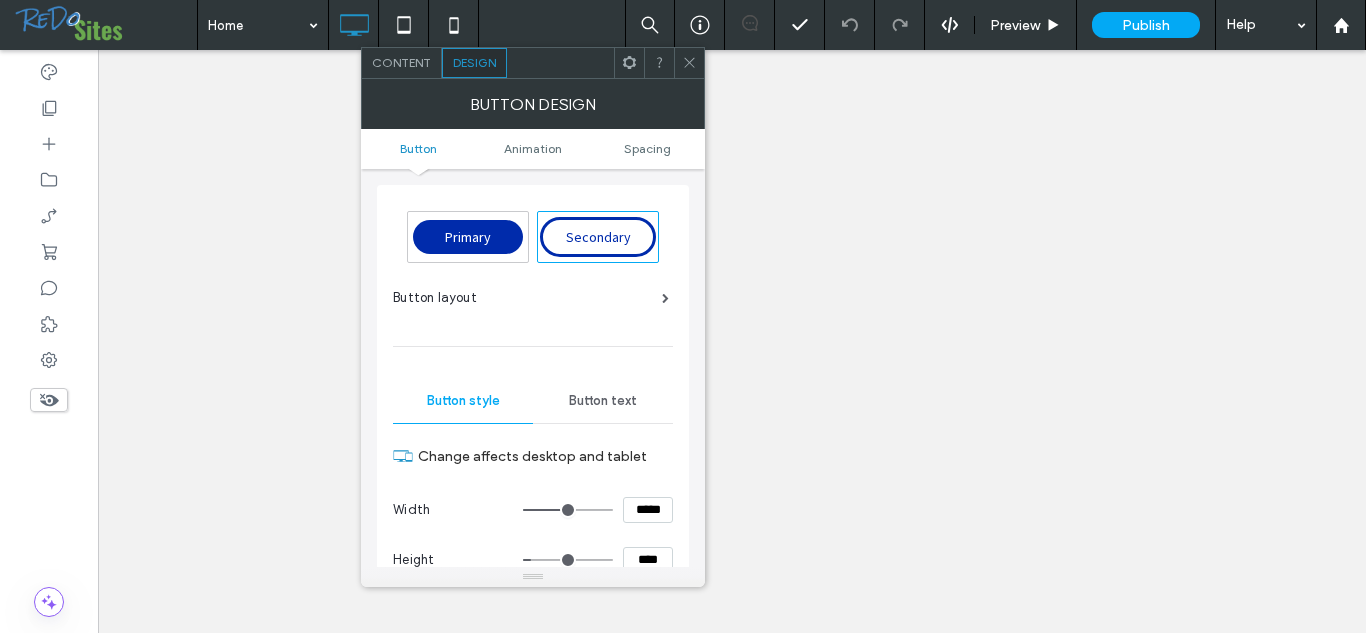 click on "Button text" at bounding box center (603, 401) 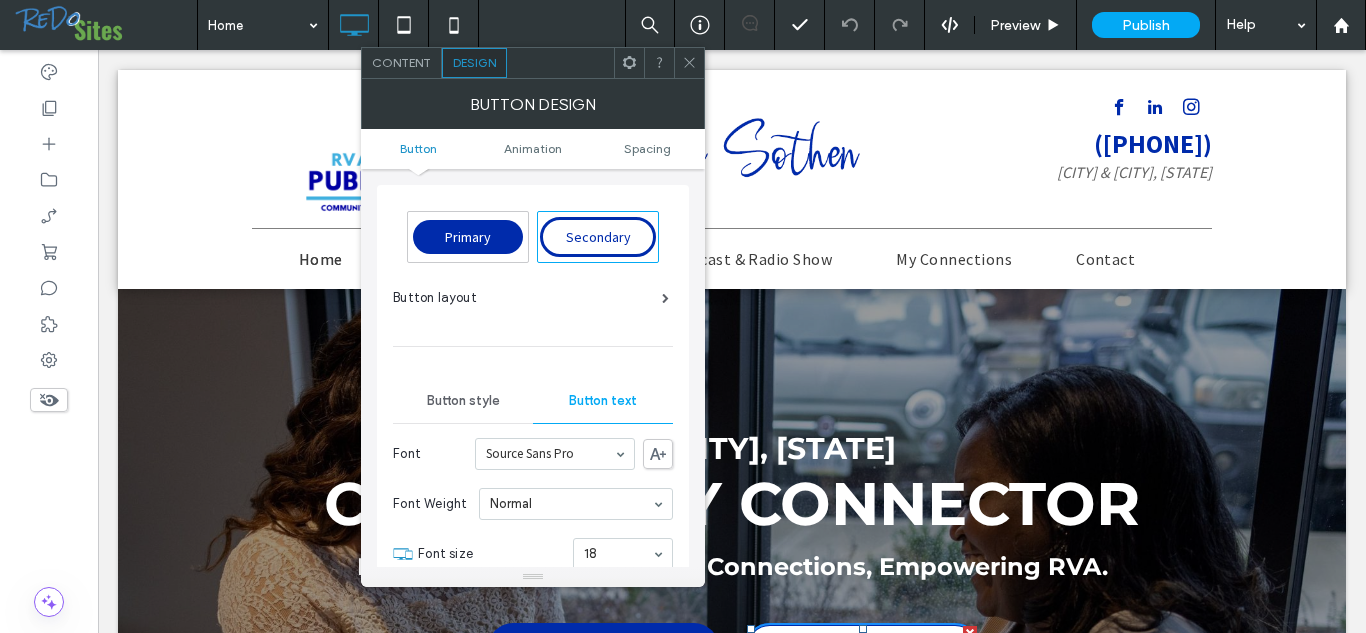 scroll, scrollTop: 249, scrollLeft: 0, axis: vertical 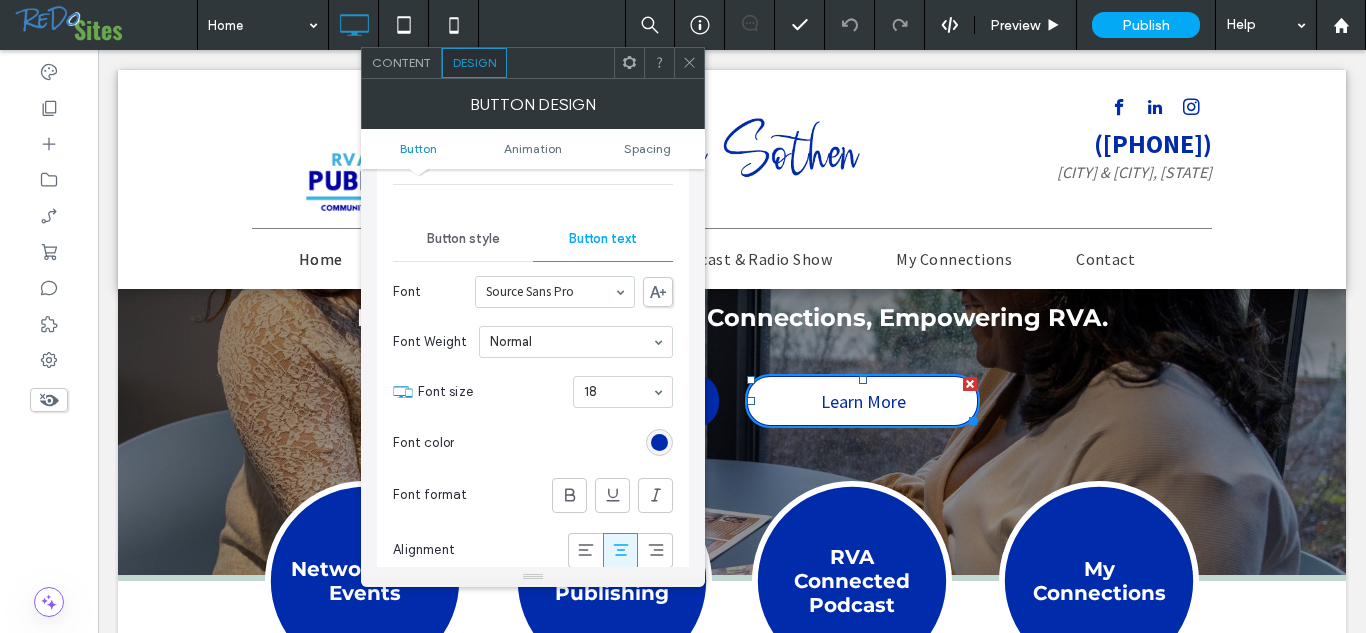 click on "Button style" at bounding box center [463, 239] 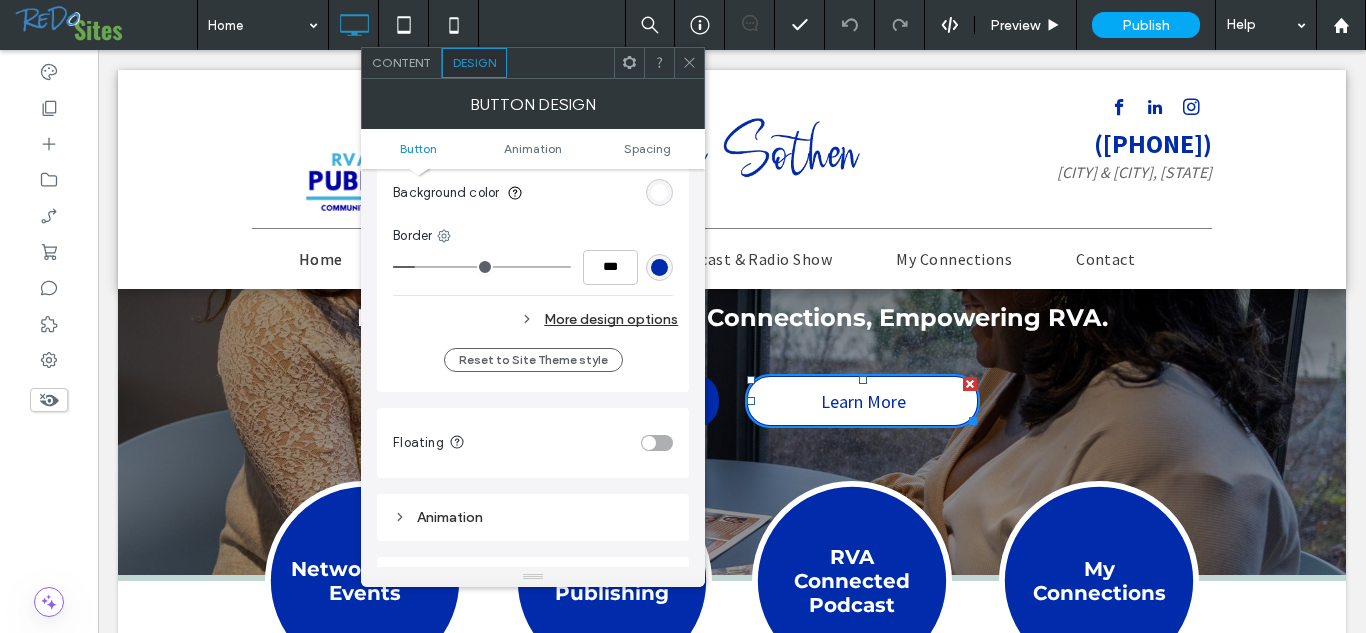 scroll, scrollTop: 570, scrollLeft: 0, axis: vertical 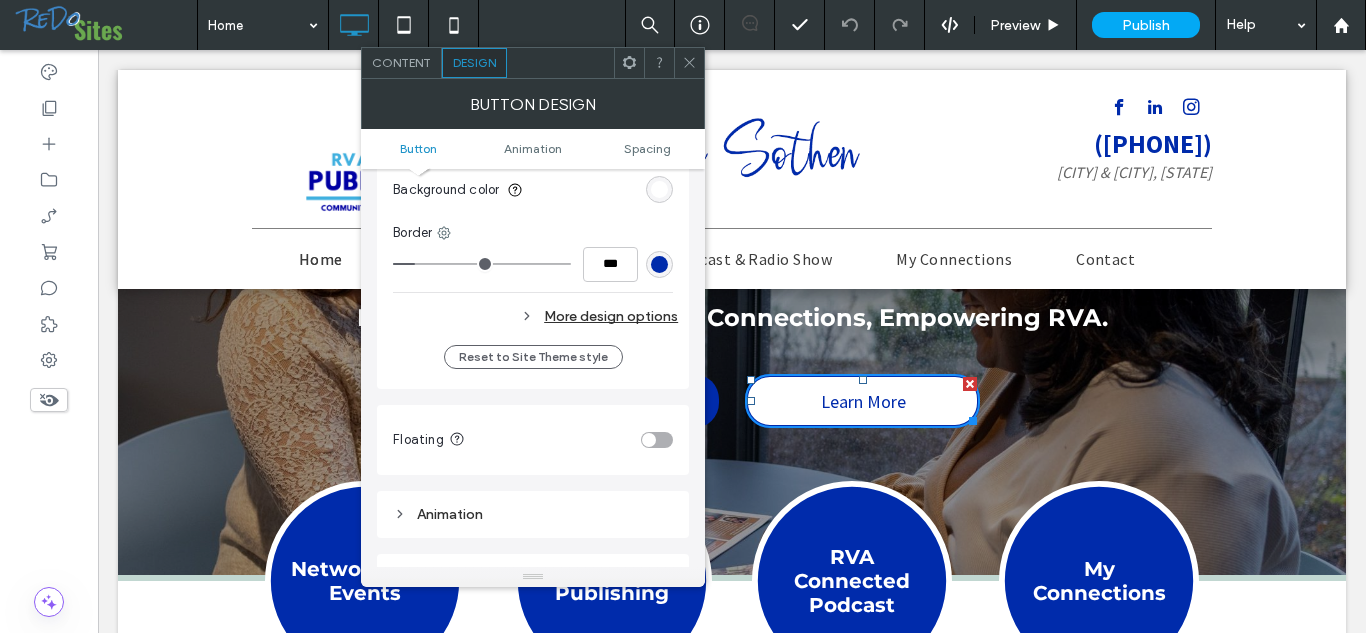 click on "More design options" at bounding box center (535, 316) 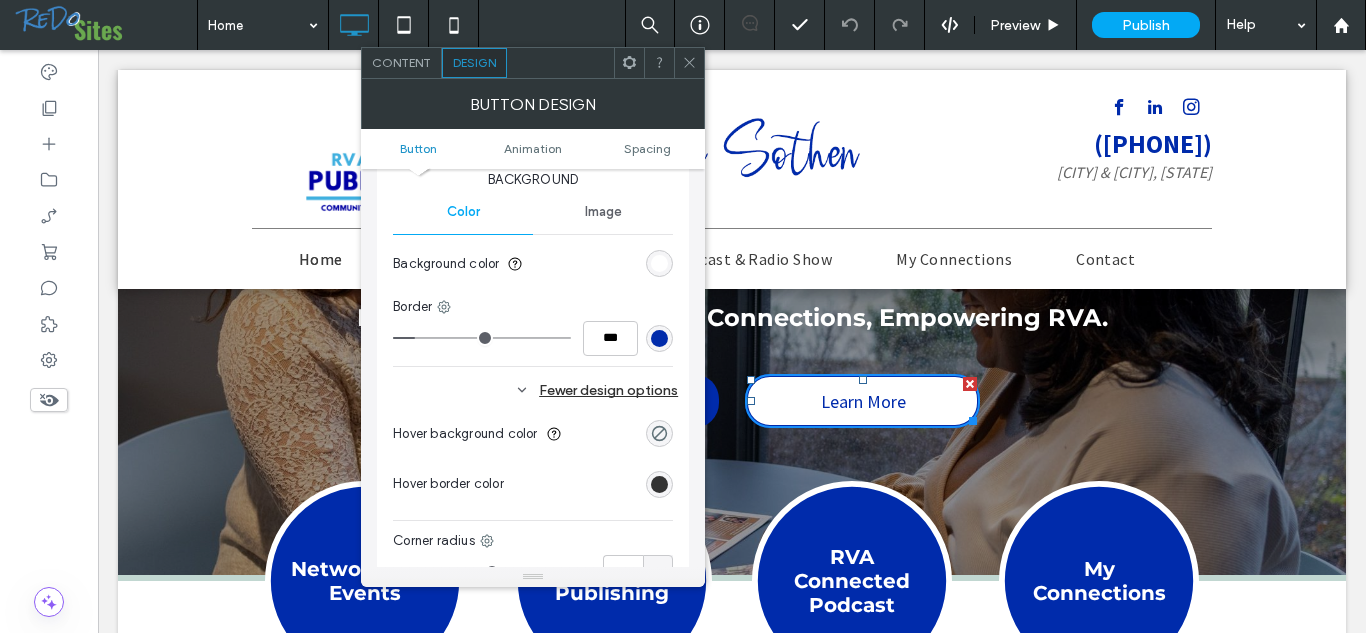 scroll, scrollTop: 501, scrollLeft: 0, axis: vertical 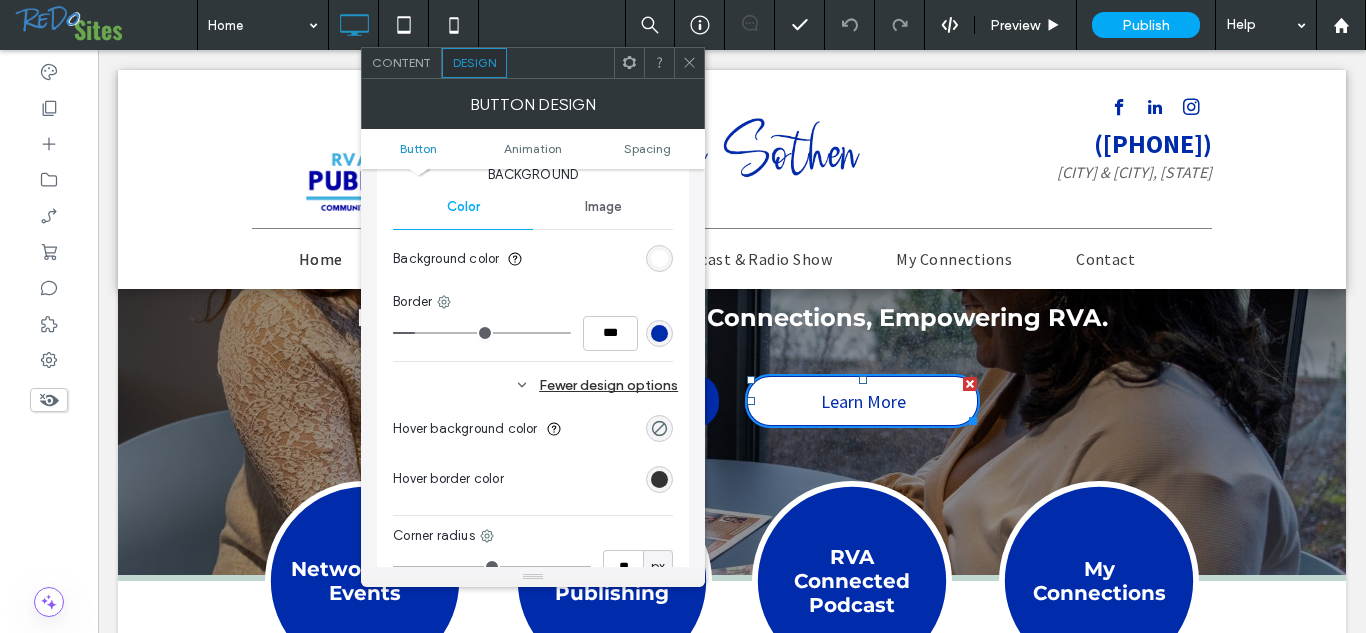 click on "Fewer design options" at bounding box center [535, 385] 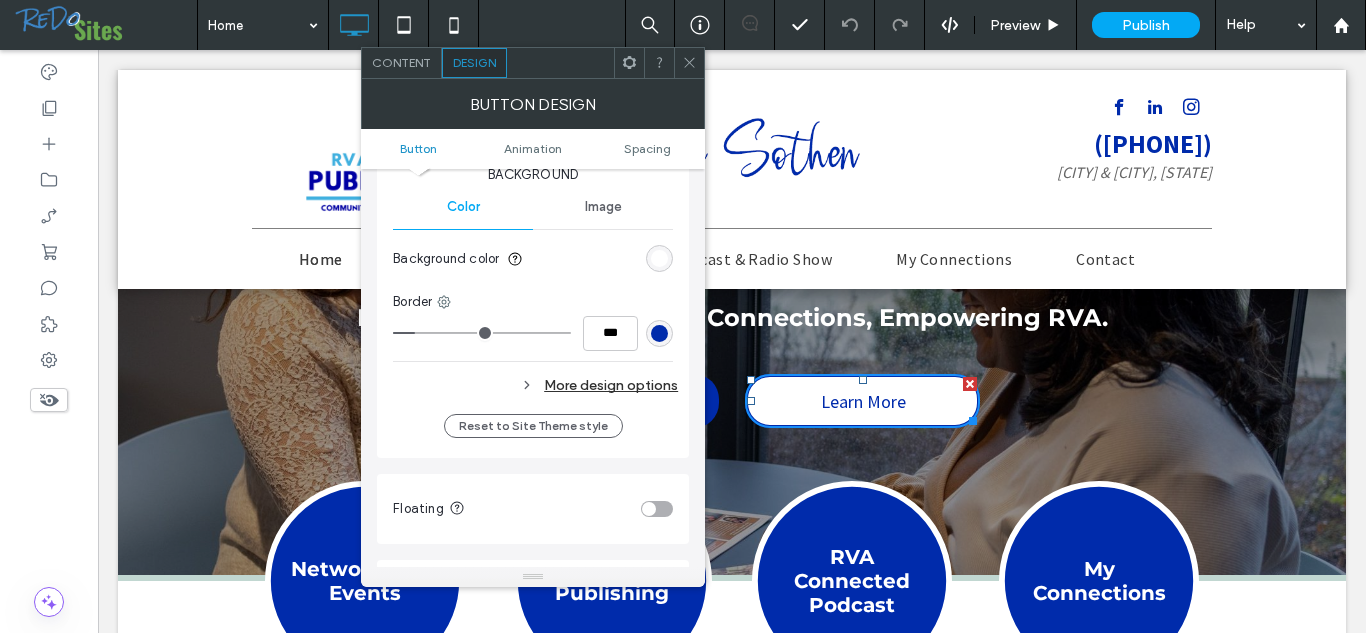 click on "More design options" at bounding box center [535, 385] 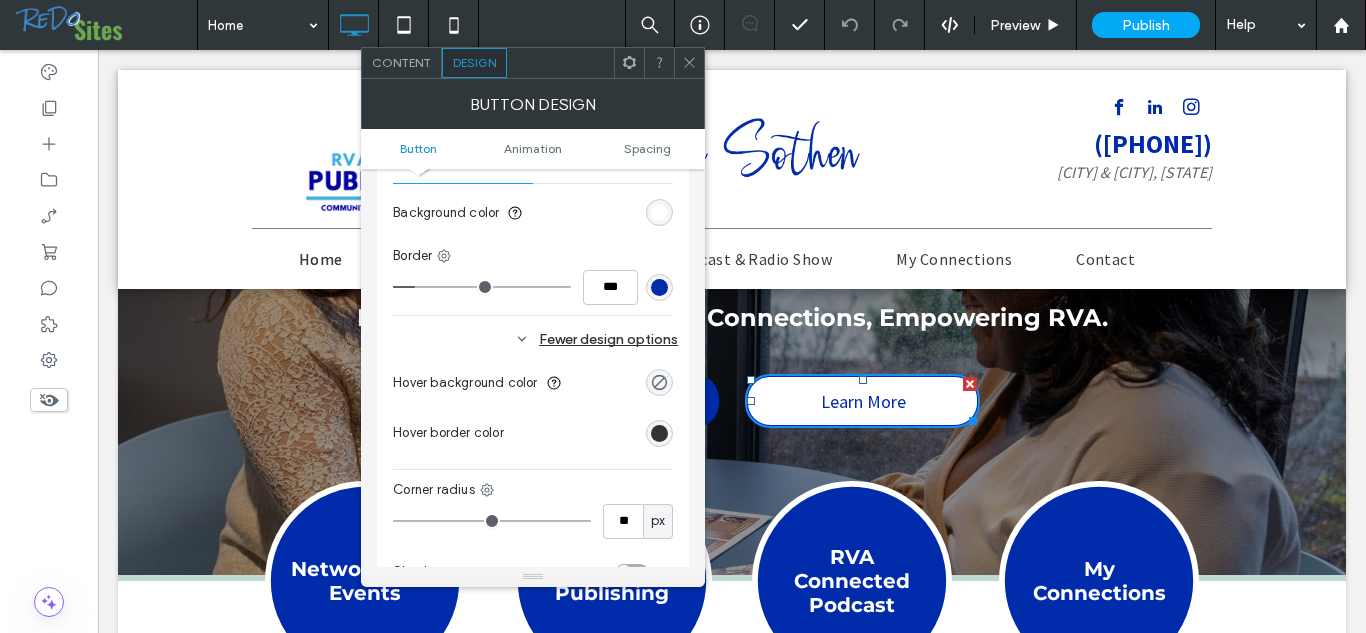 scroll, scrollTop: 549, scrollLeft: 0, axis: vertical 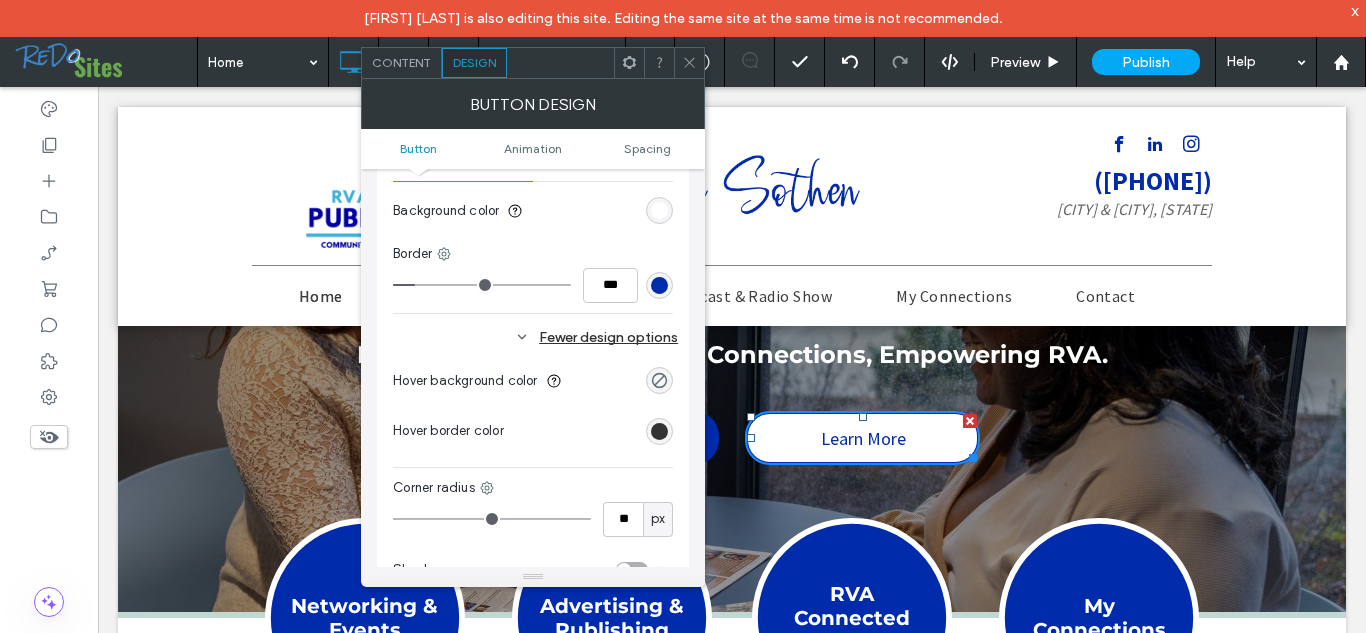 click 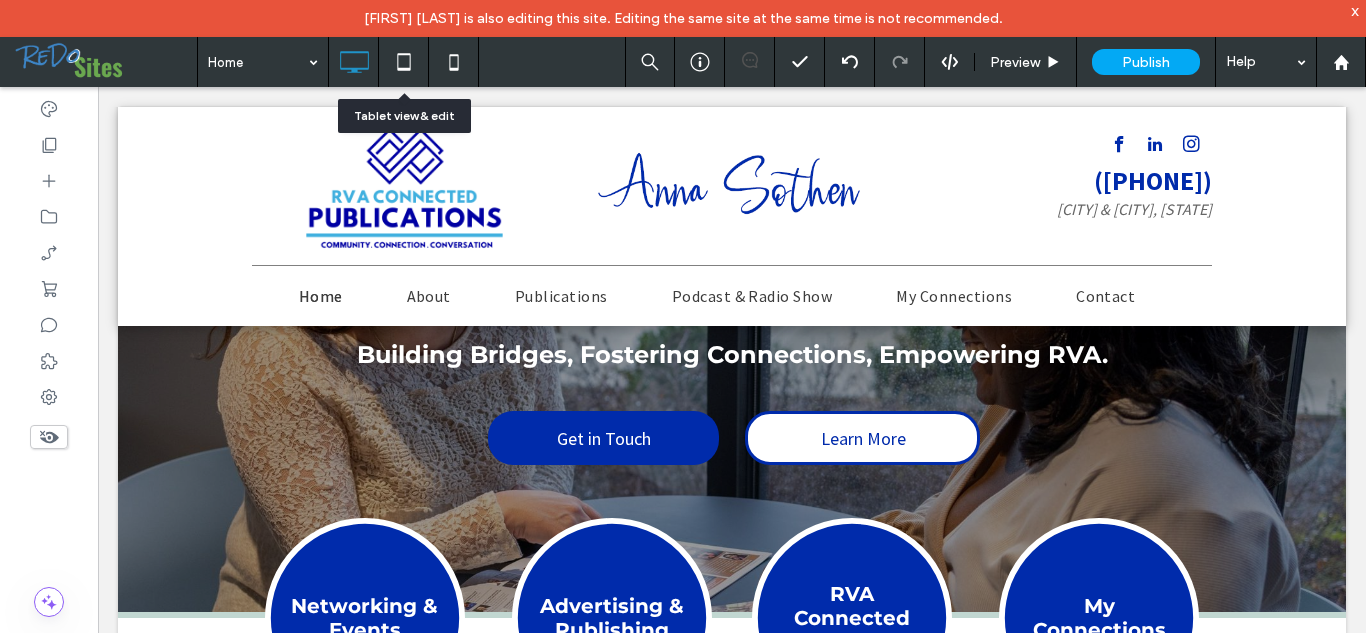 click 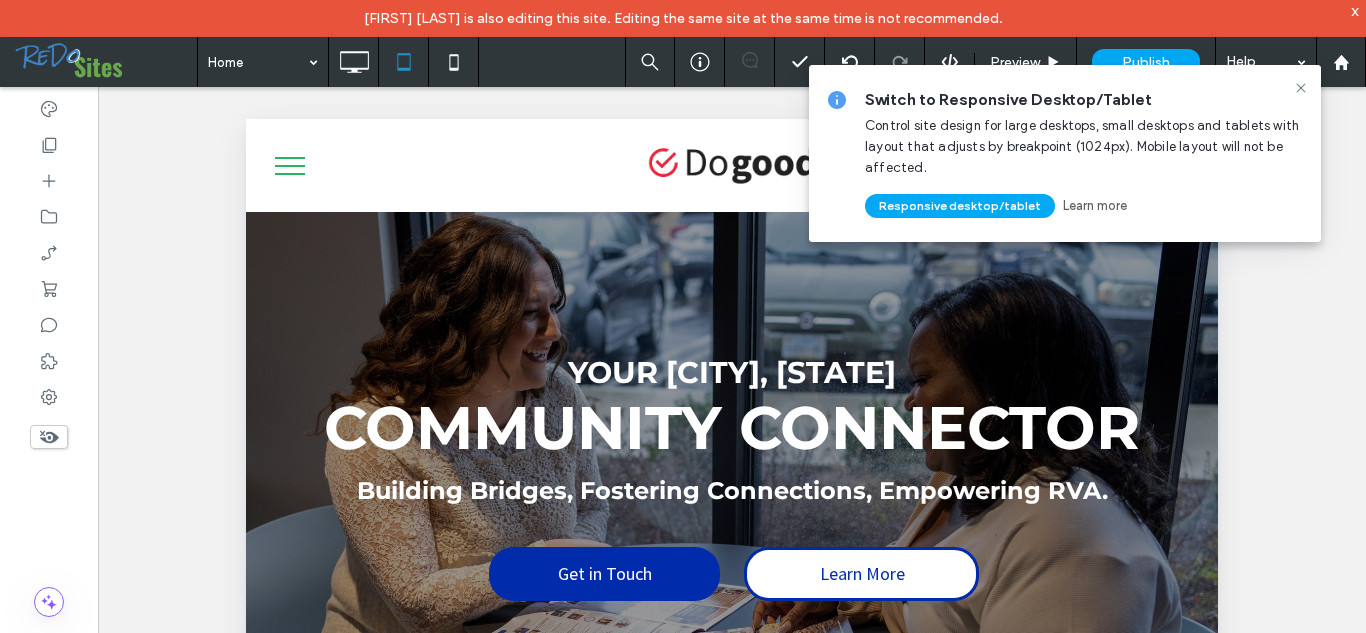 scroll, scrollTop: 0, scrollLeft: 0, axis: both 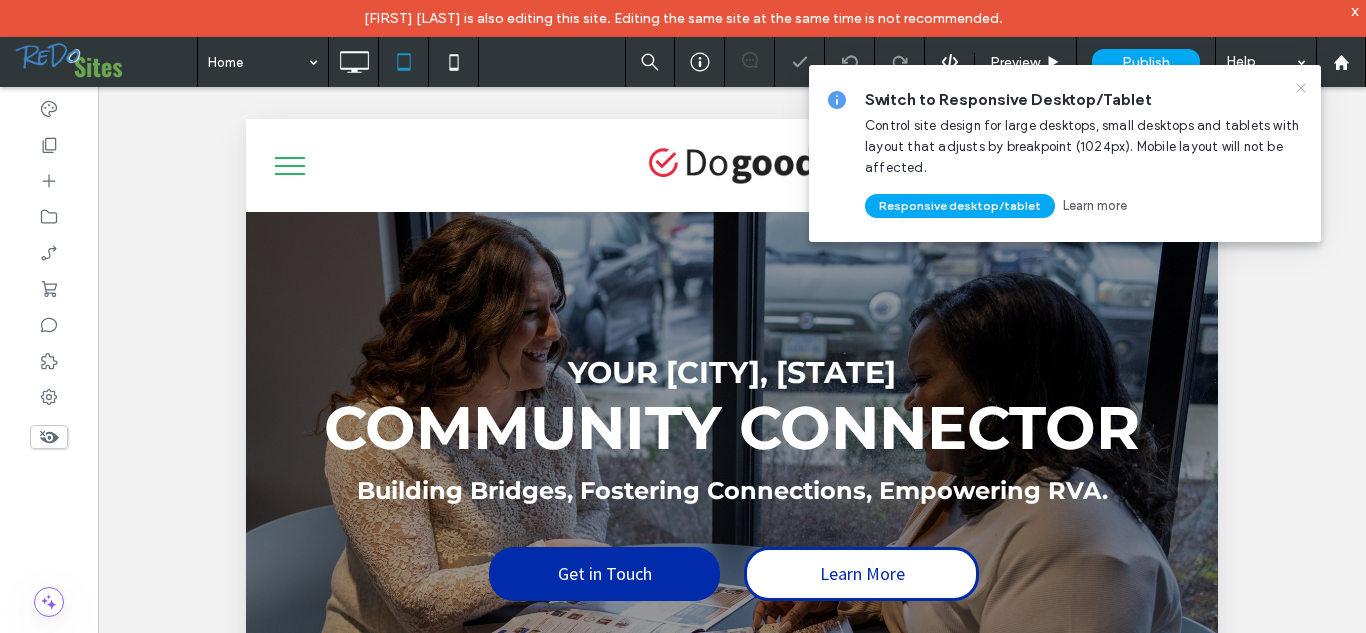 click 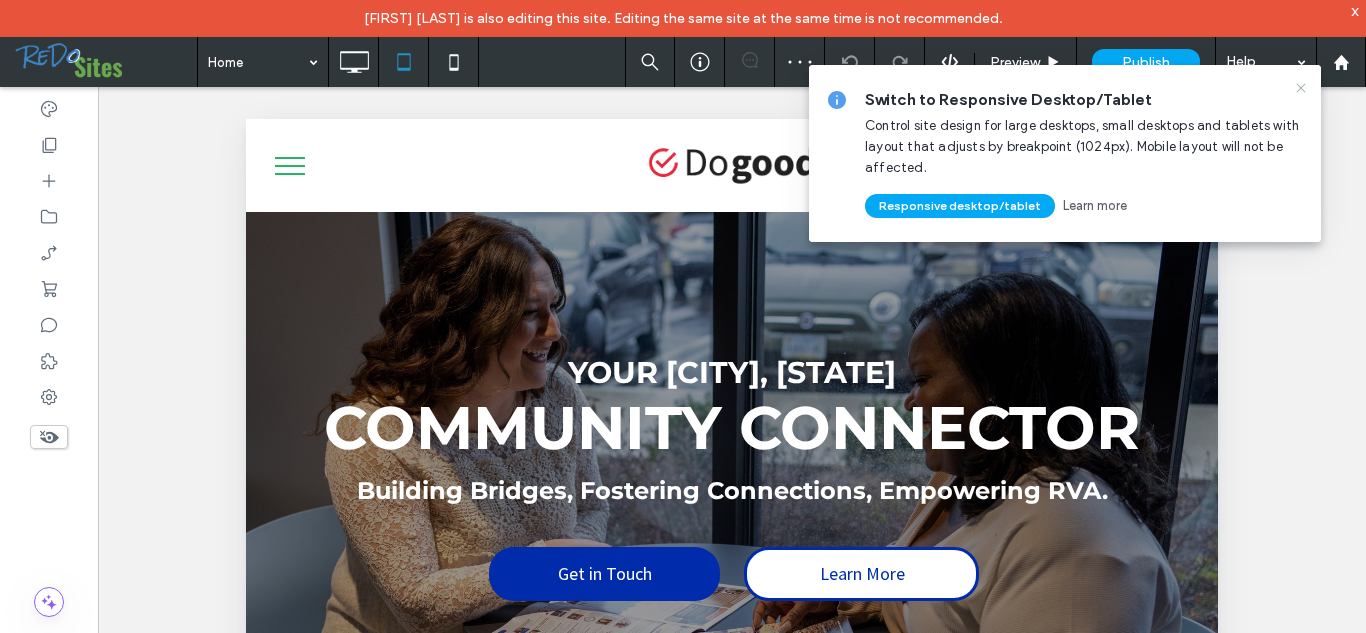click 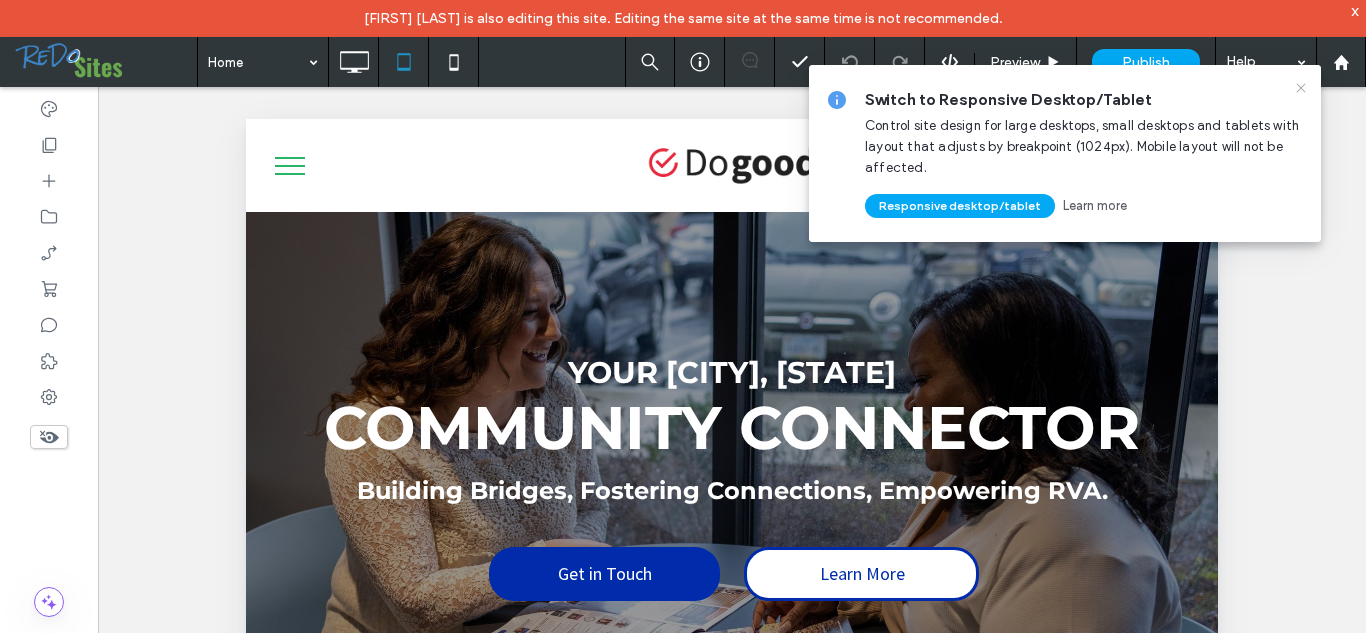 click 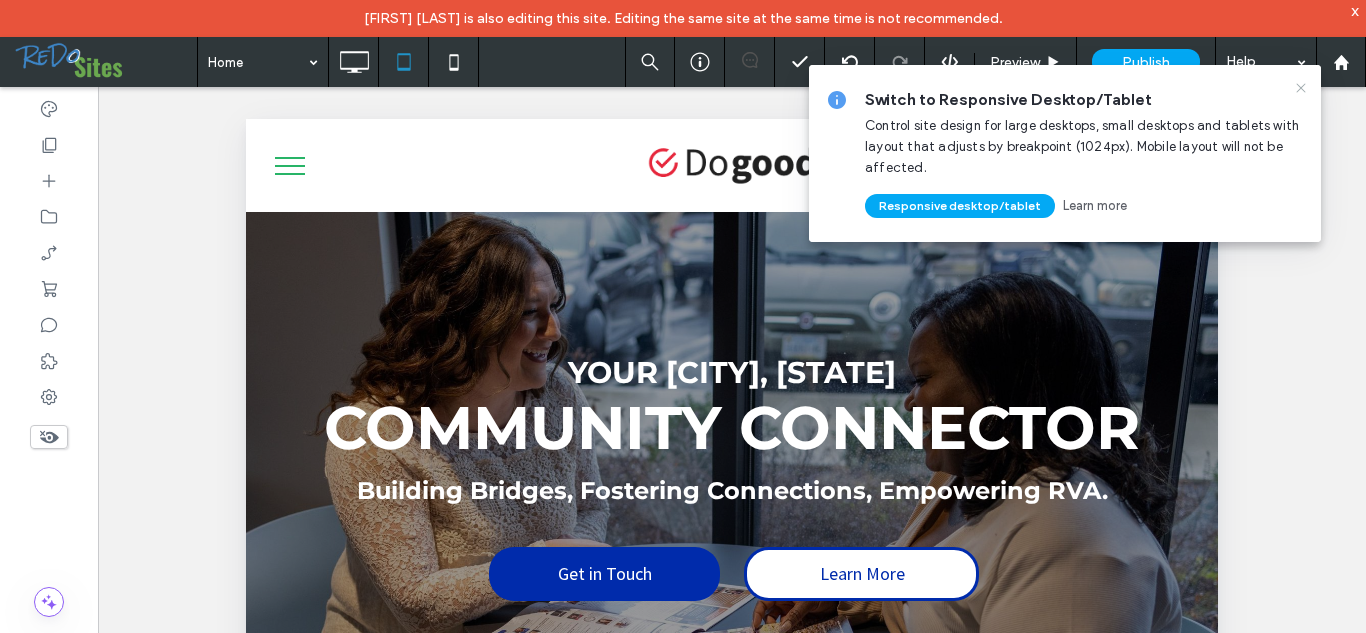 click 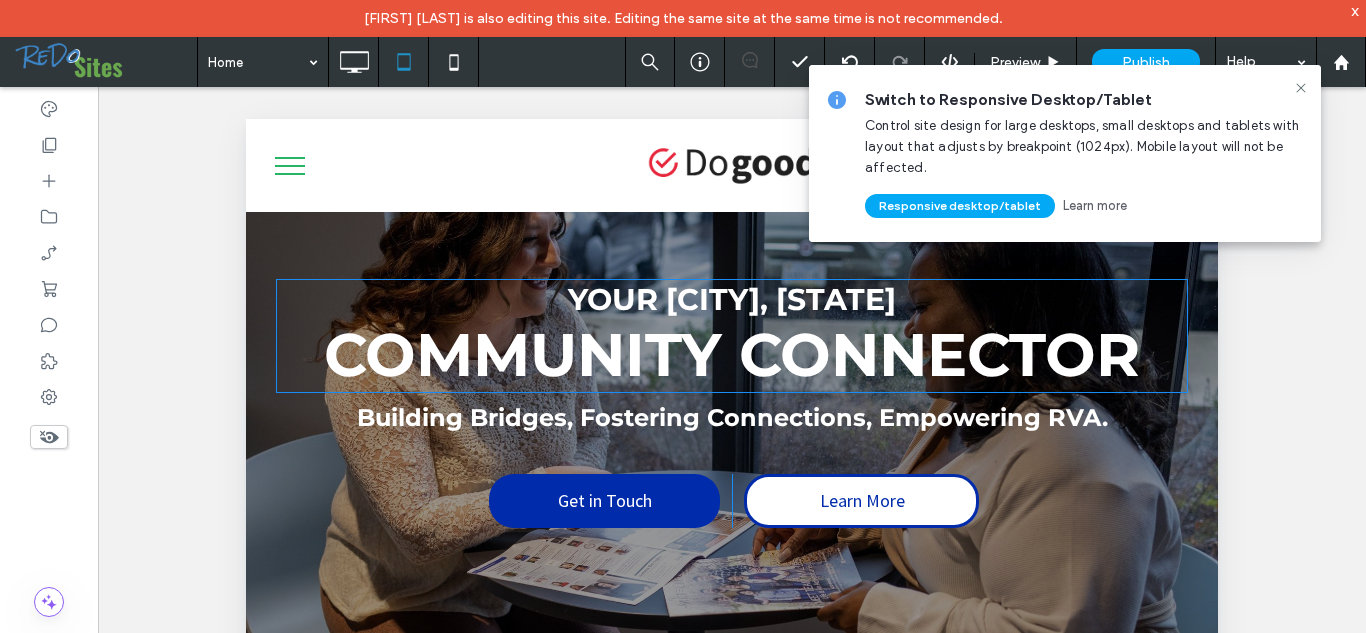 scroll, scrollTop: 74, scrollLeft: 0, axis: vertical 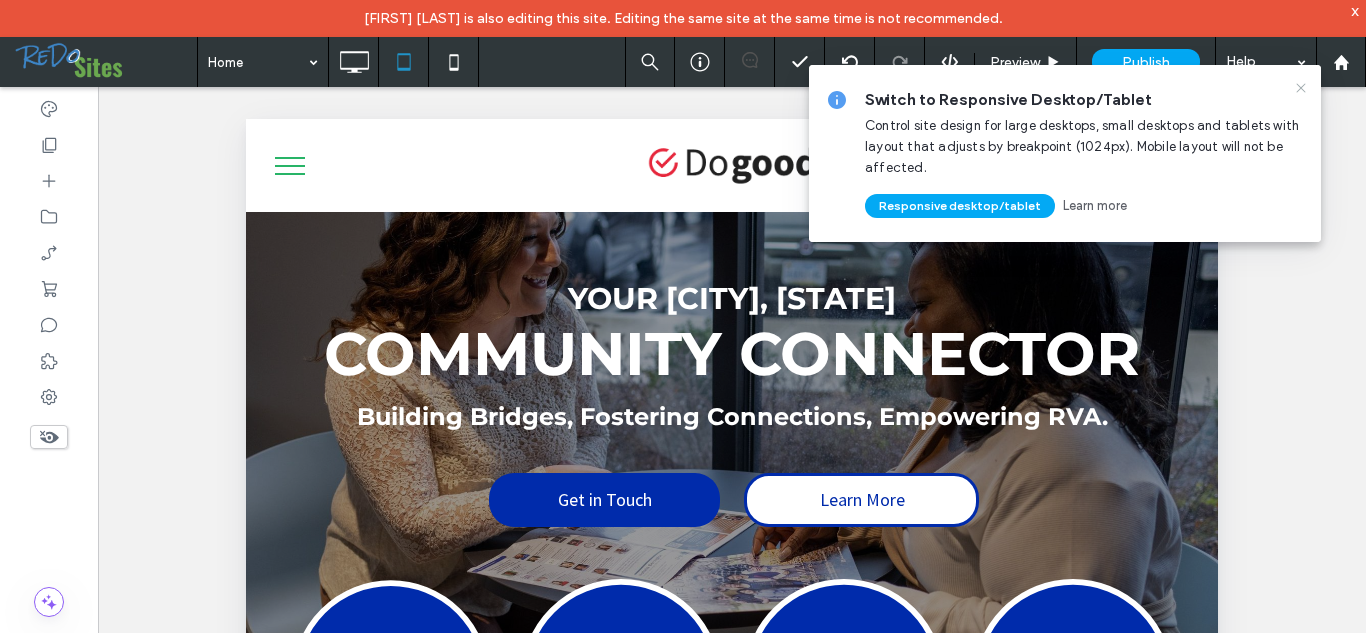 click 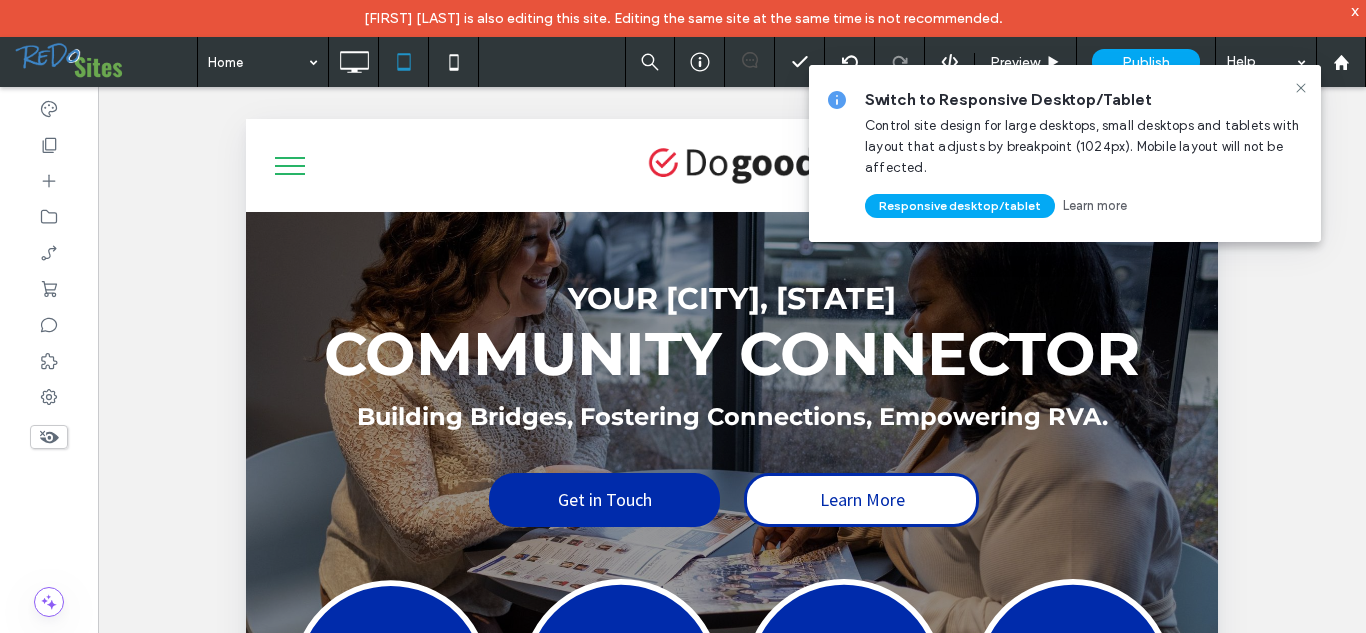 click on "x" at bounding box center (1355, 10) 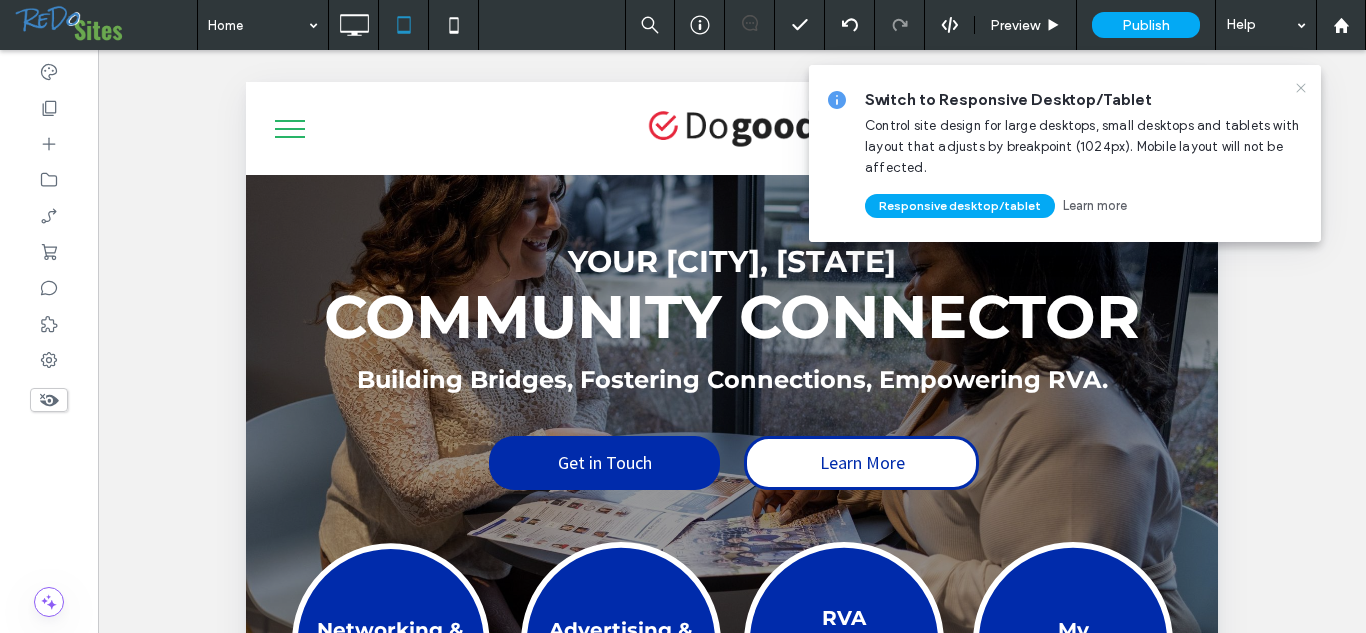 click 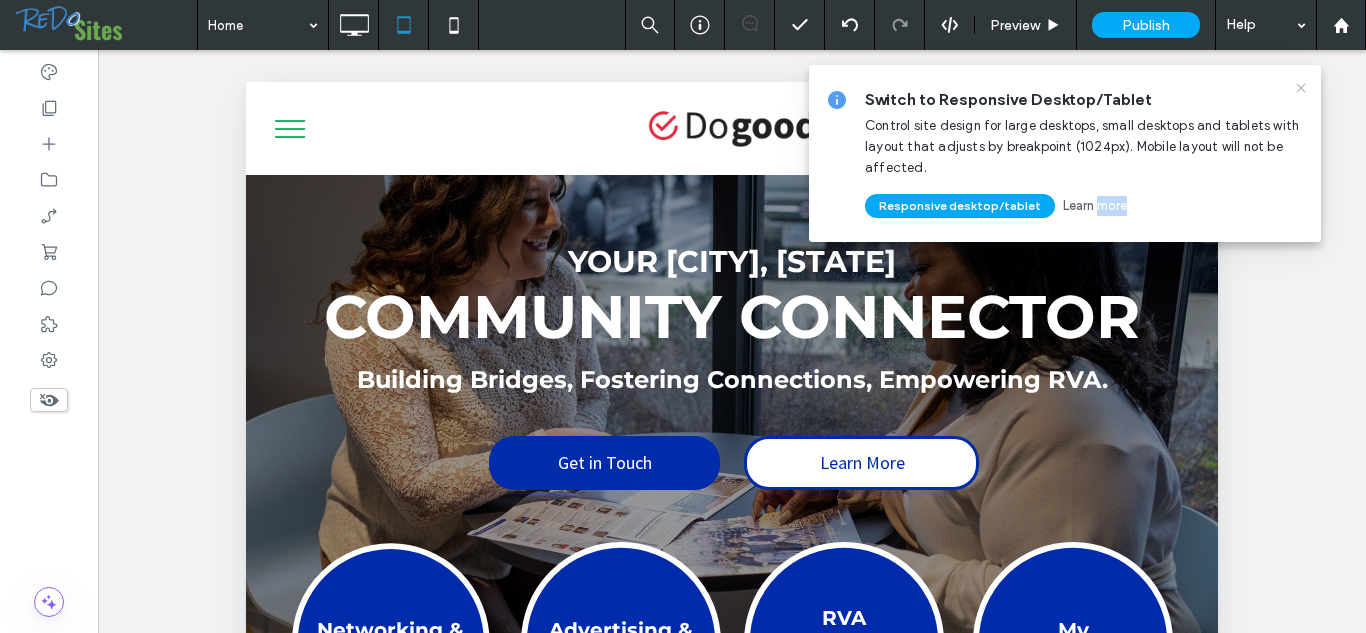 click 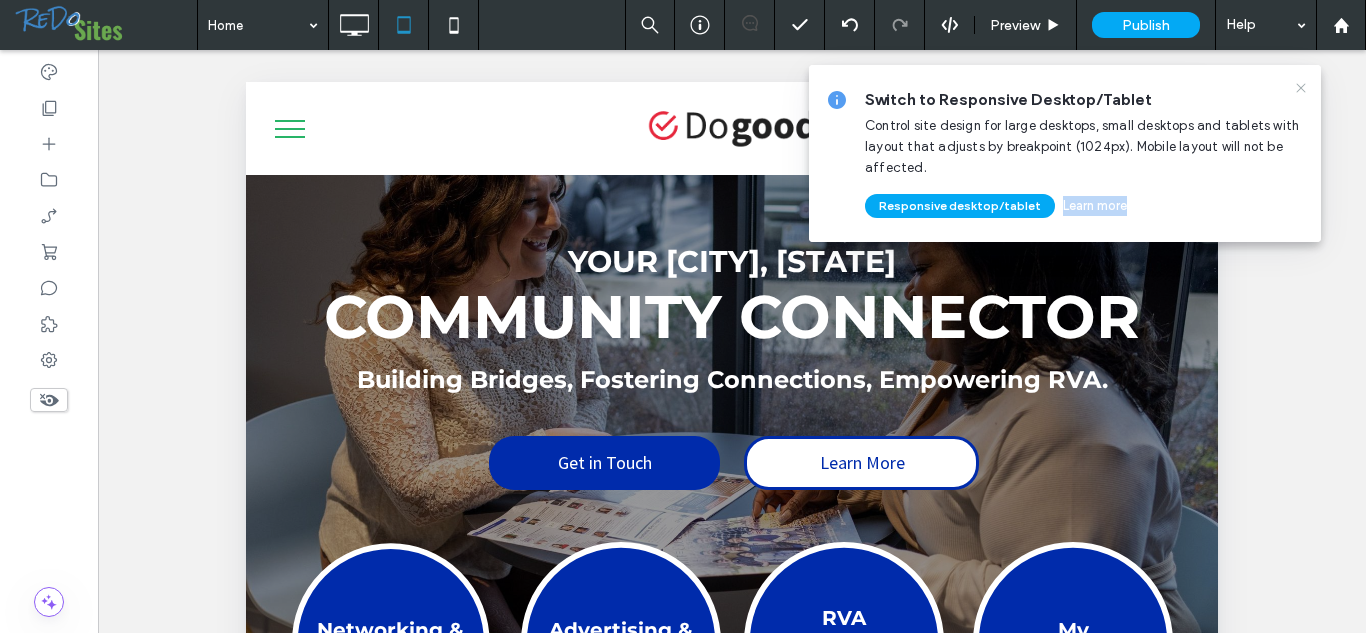click 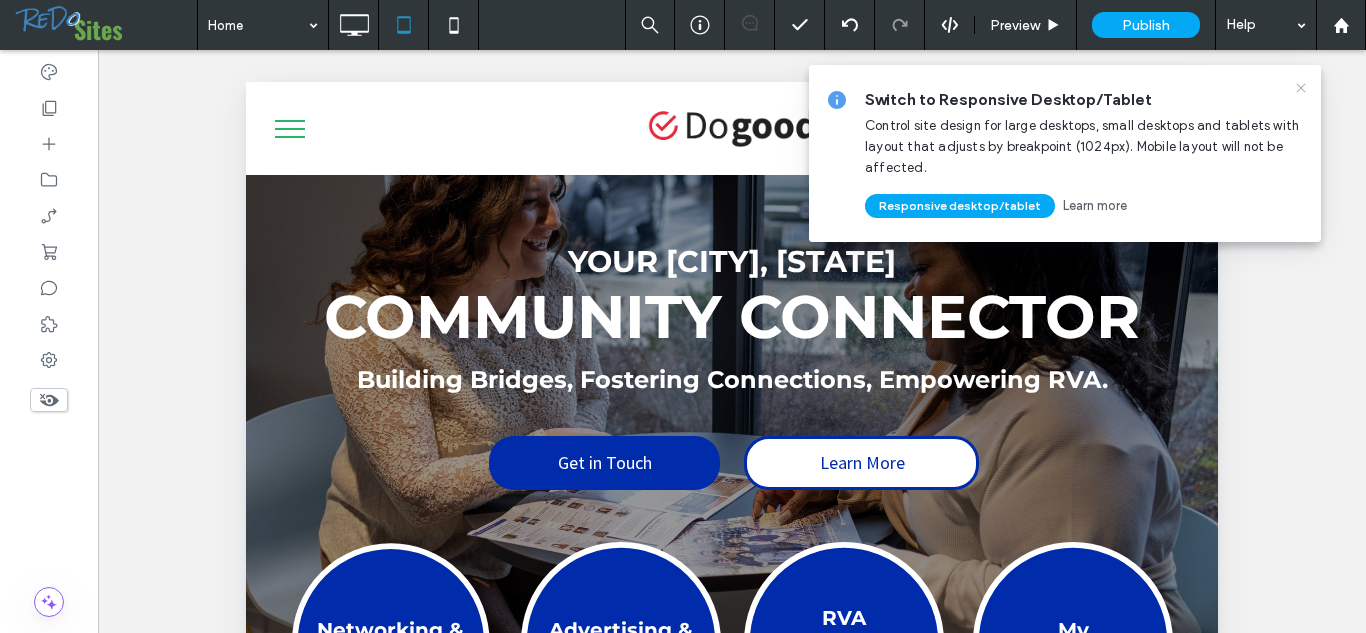 click 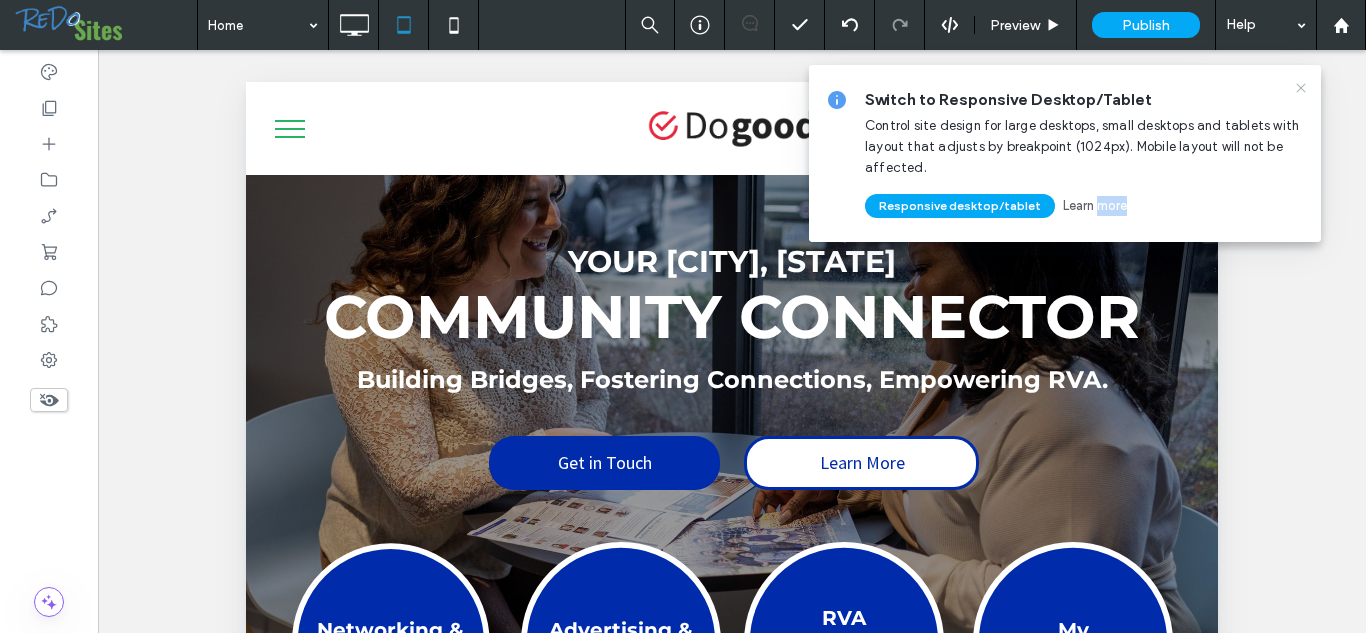 click 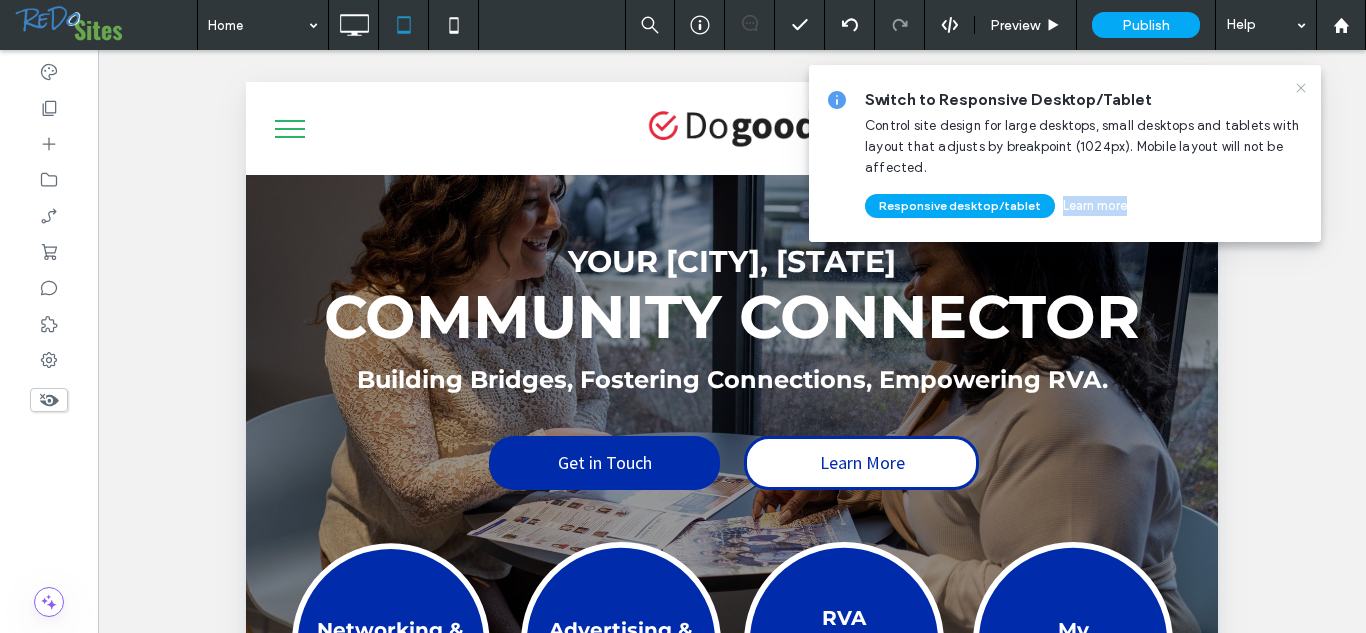 click 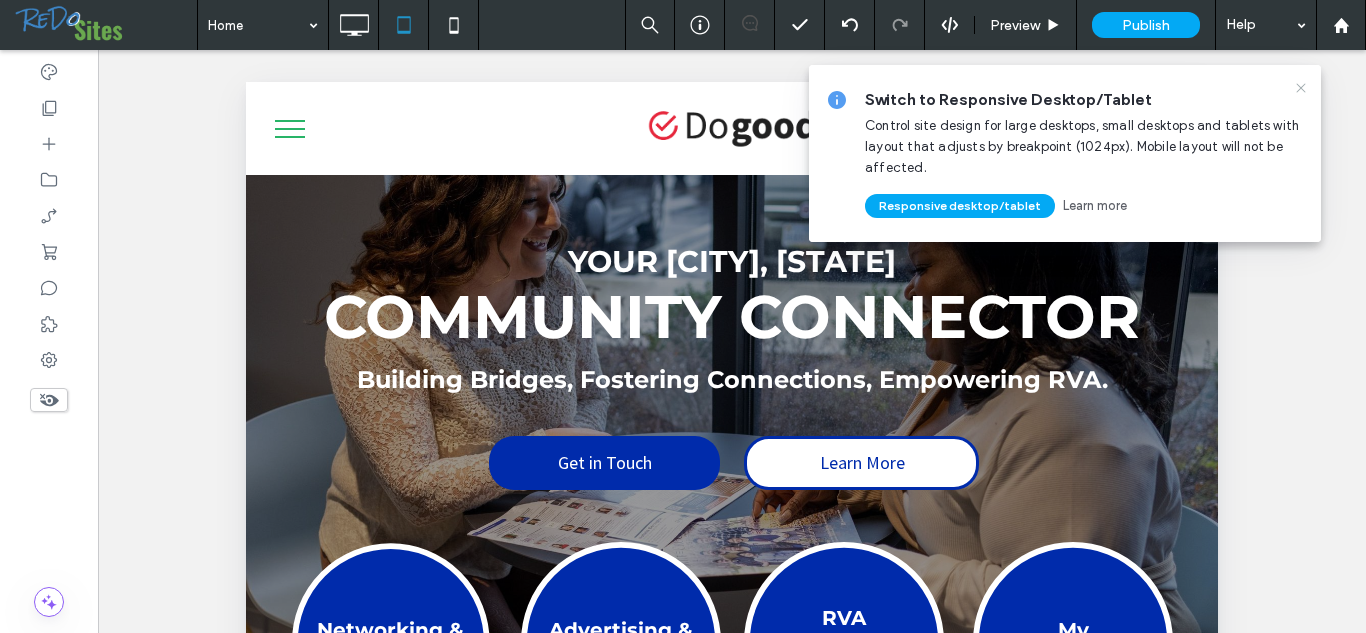 click 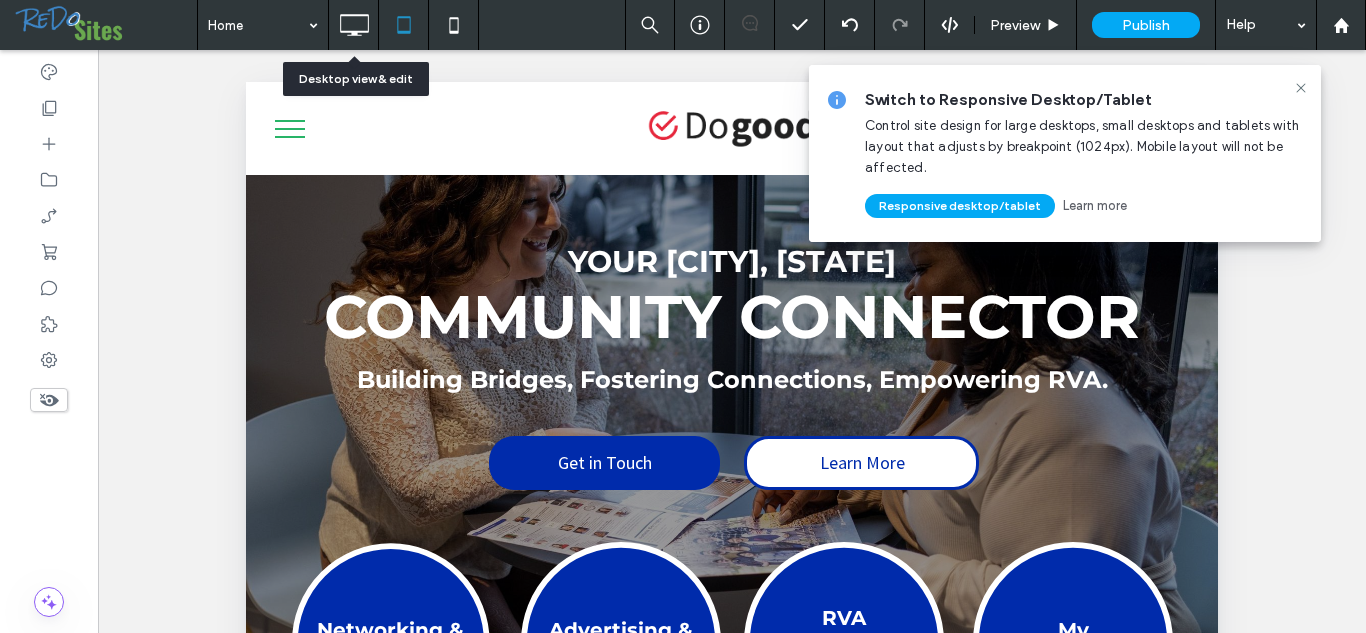 click 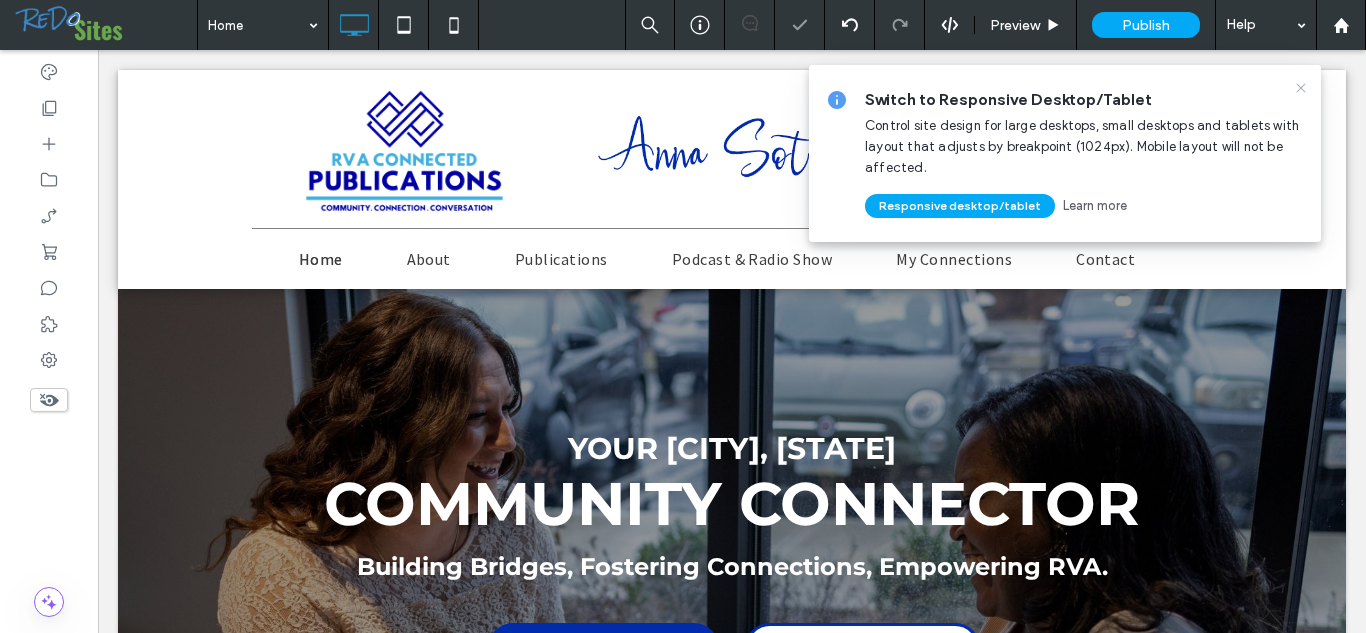 scroll, scrollTop: 0, scrollLeft: 0, axis: both 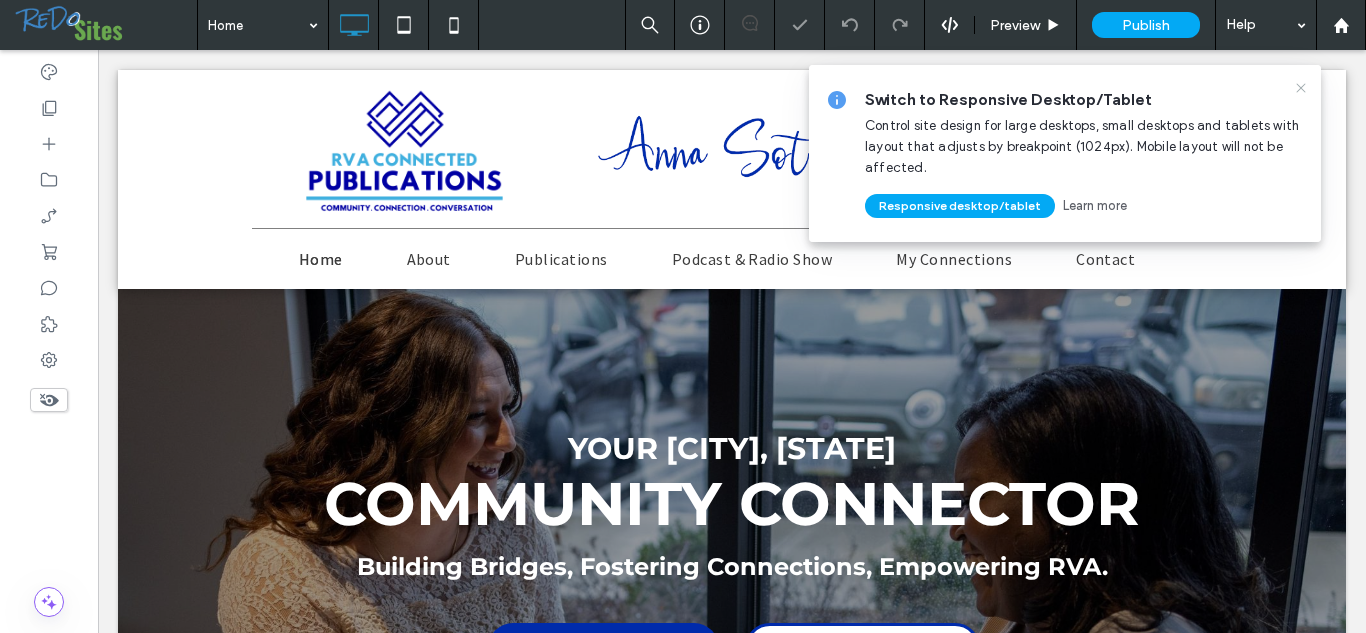 click 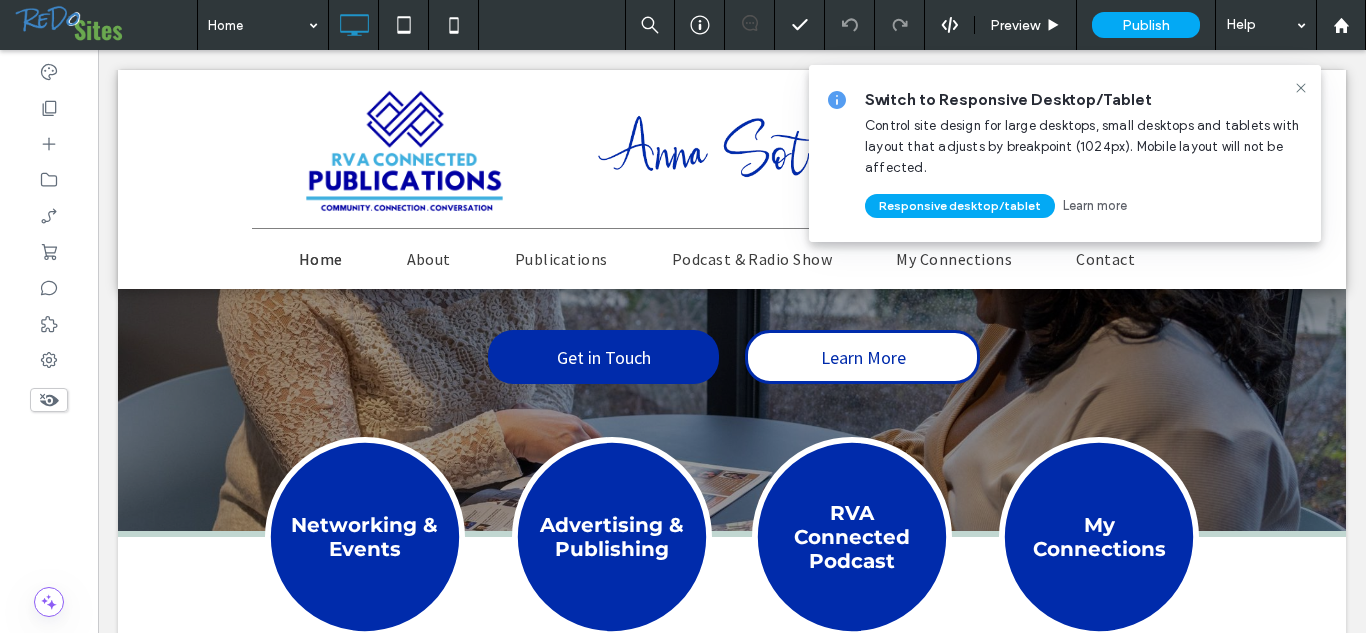 scroll, scrollTop: 285, scrollLeft: 0, axis: vertical 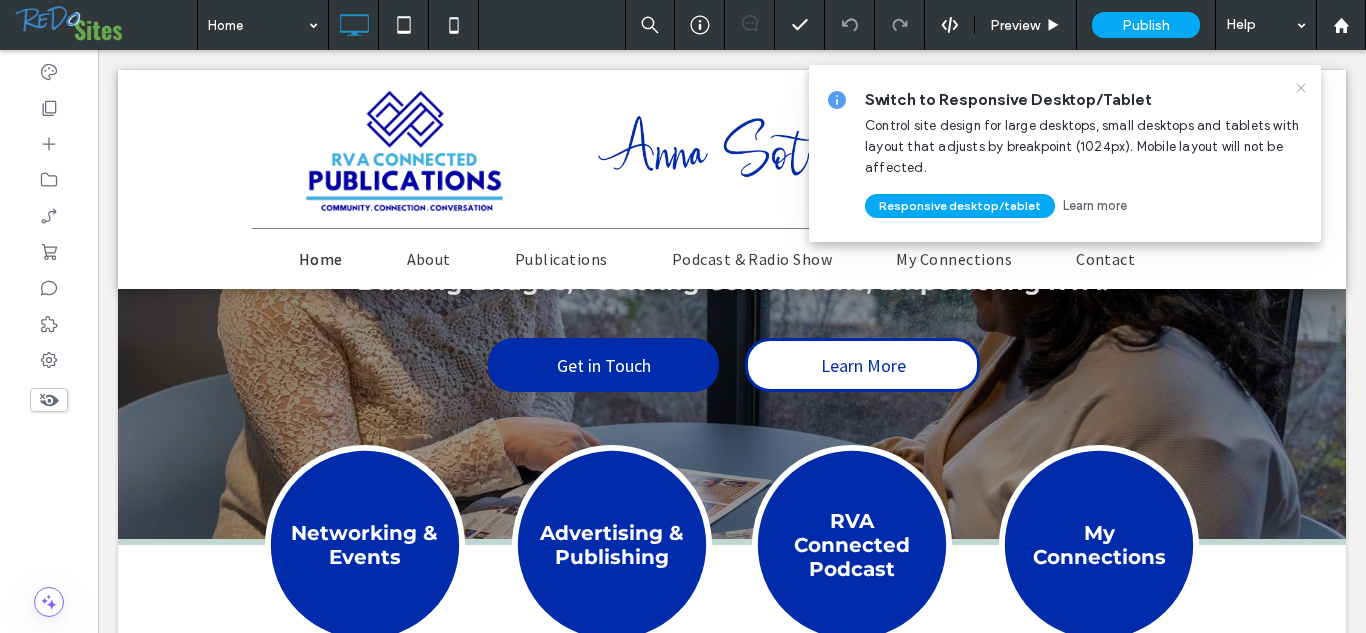 click 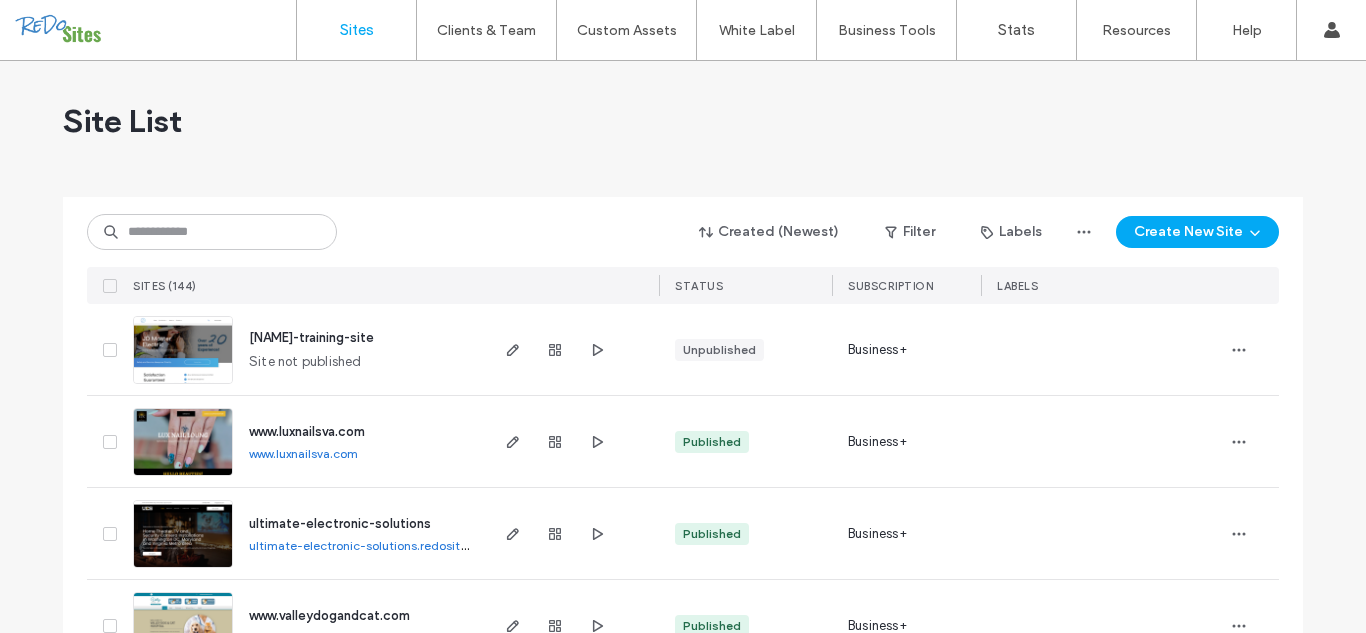 scroll, scrollTop: 0, scrollLeft: 0, axis: both 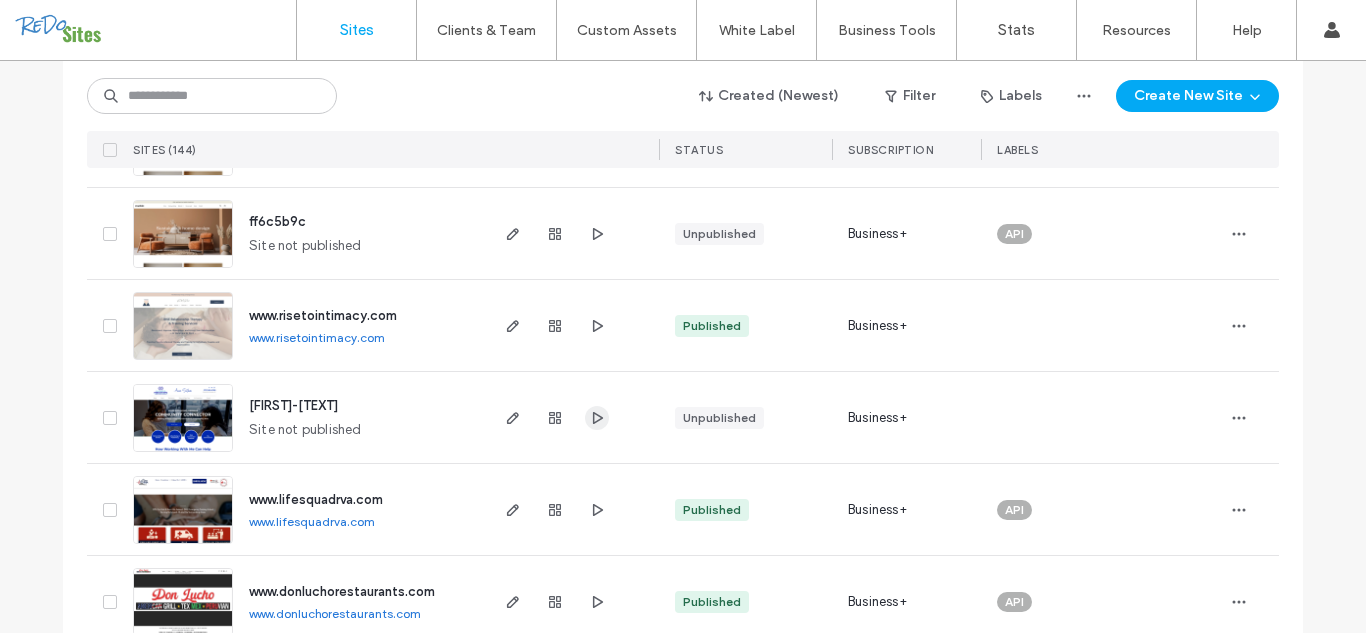 click at bounding box center (597, 418) 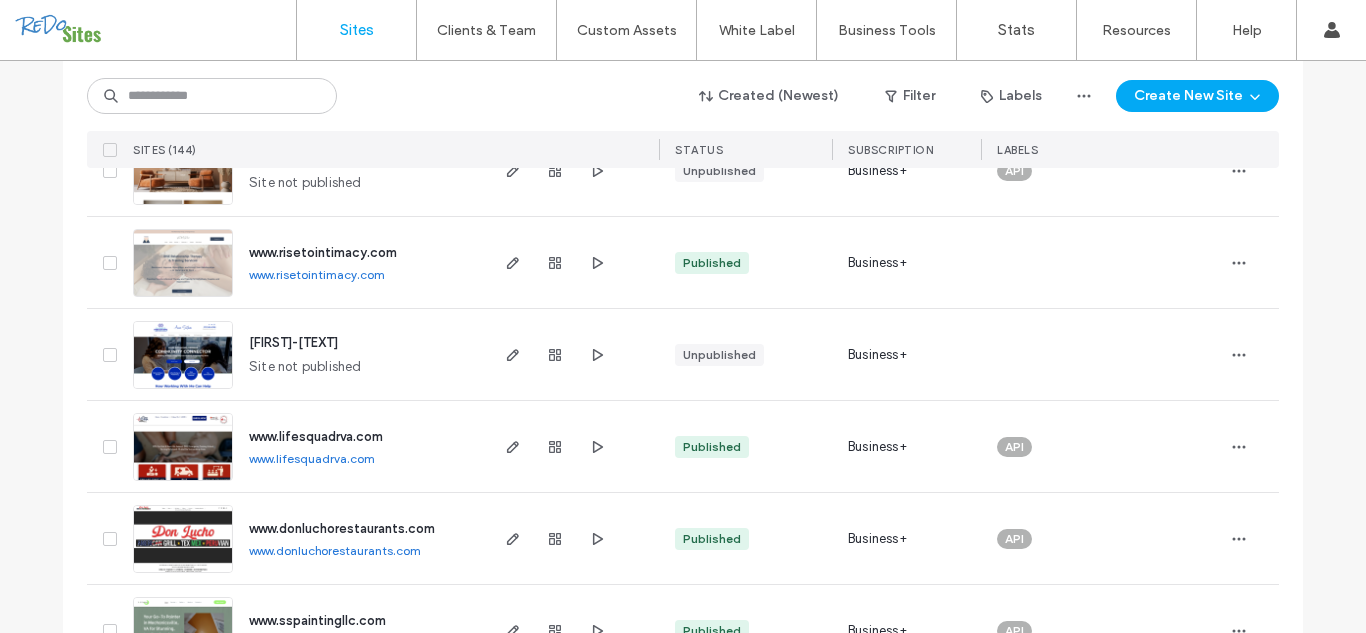 scroll, scrollTop: 2205, scrollLeft: 0, axis: vertical 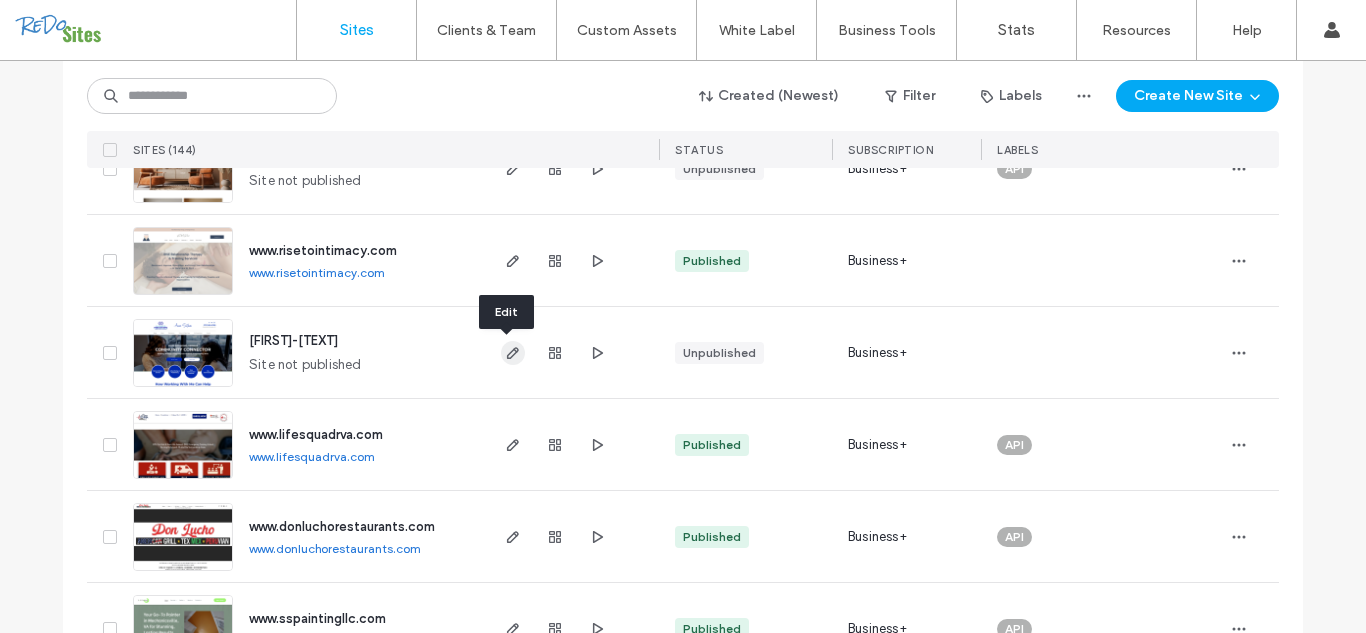 click 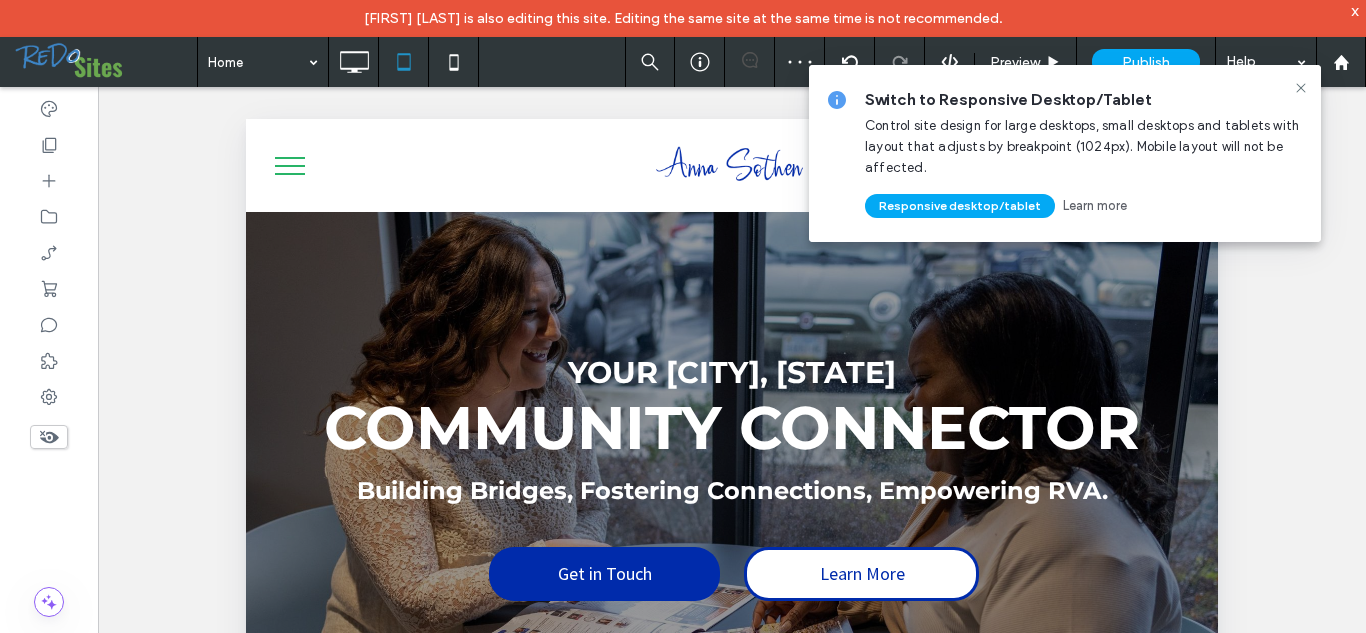 scroll, scrollTop: 43, scrollLeft: 0, axis: vertical 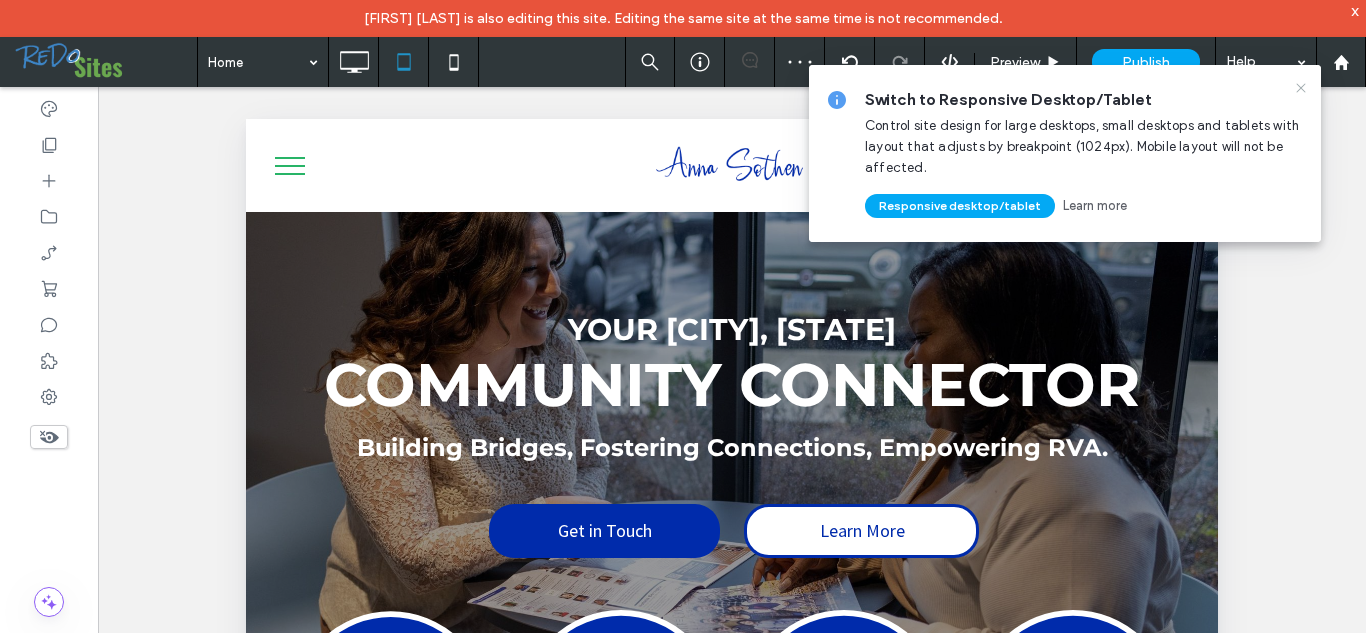 click 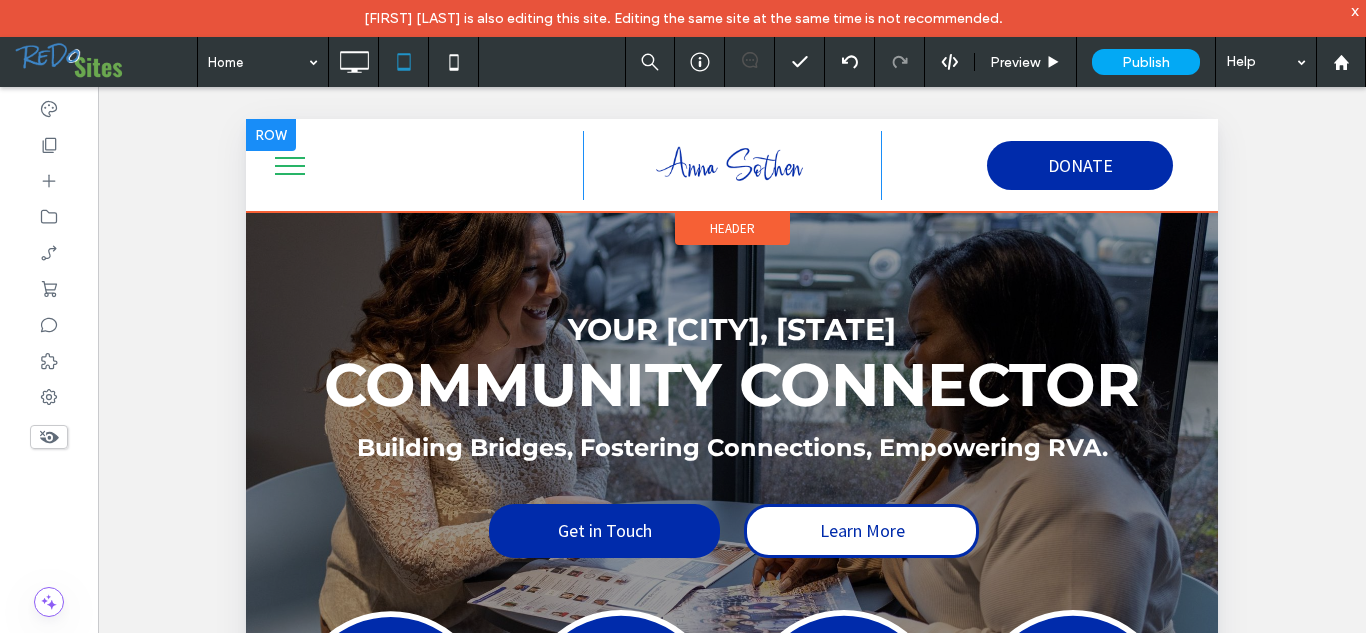 click at bounding box center (271, 135) 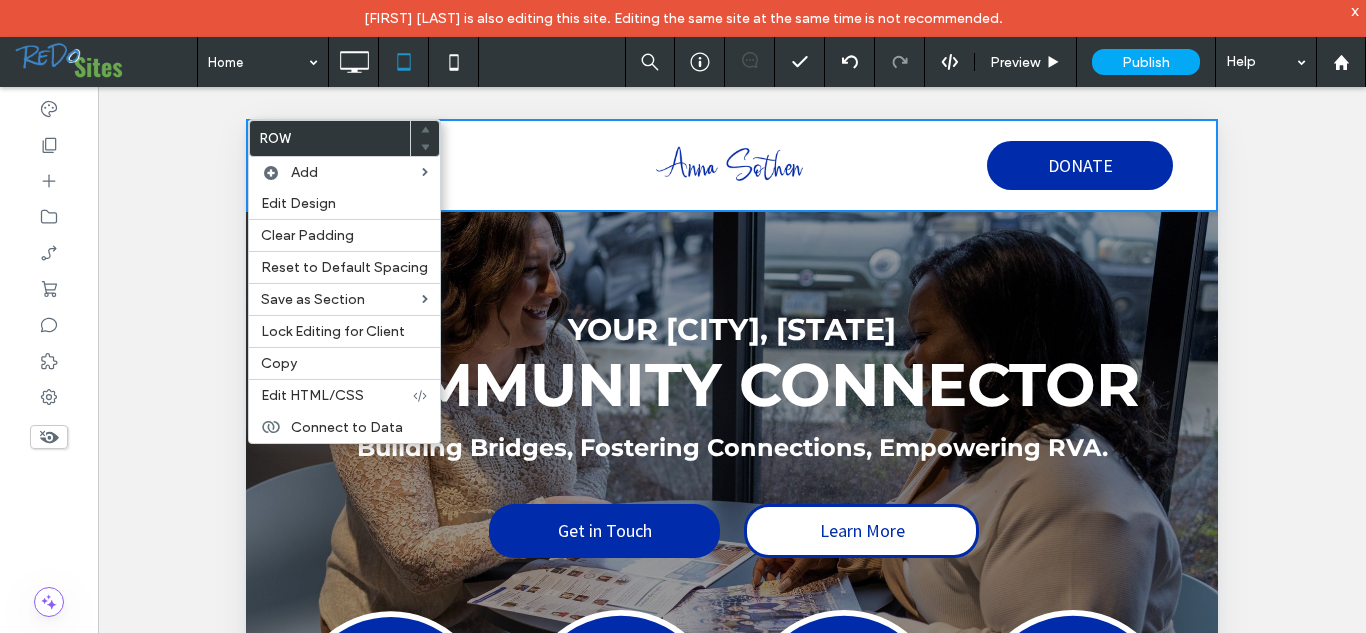 click on "Unhide?
Yes
Unhide?
Yes
Unhide?
Yes
Unhide?
Yes" at bounding box center [732, 385] 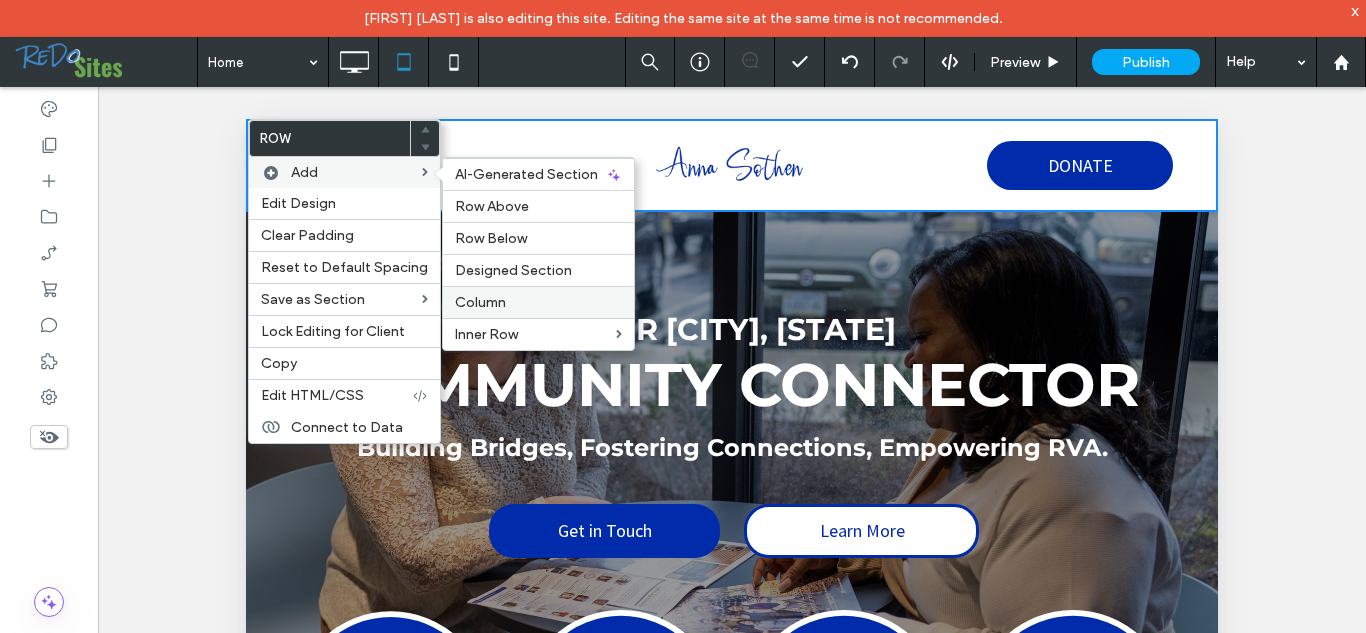 click on "Column" at bounding box center (538, 302) 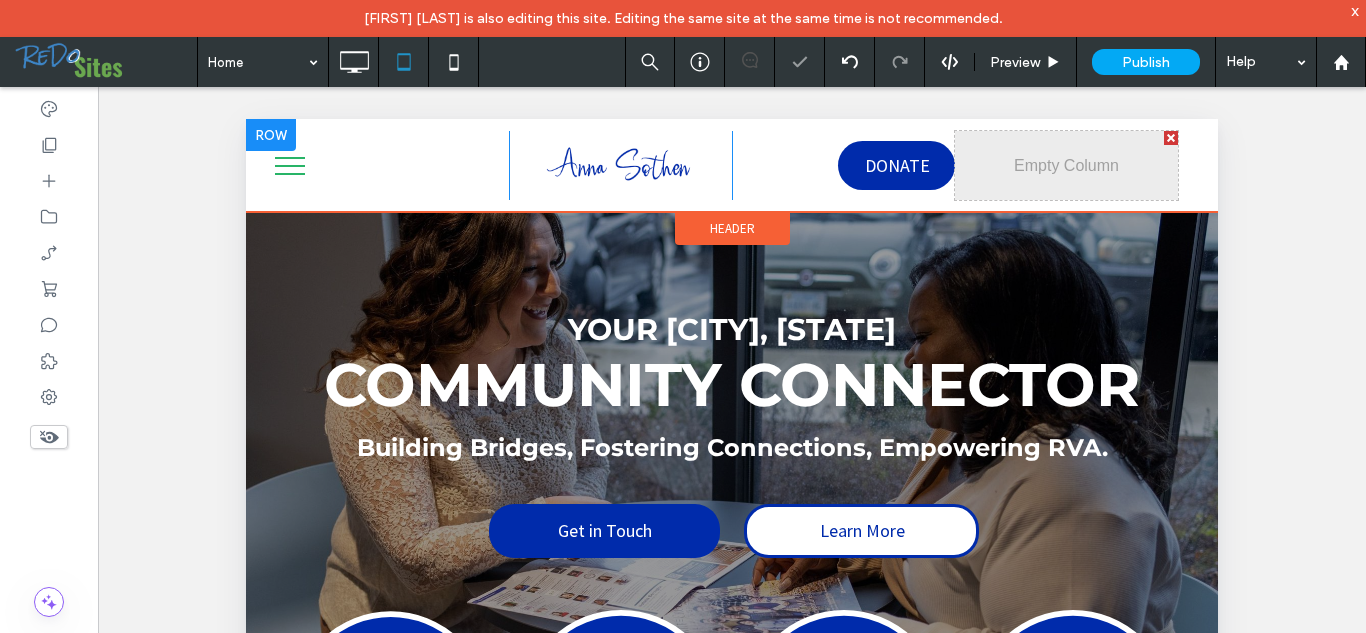 click on "Click To Paste     Click To Paste" at bounding box center [1066, 165] 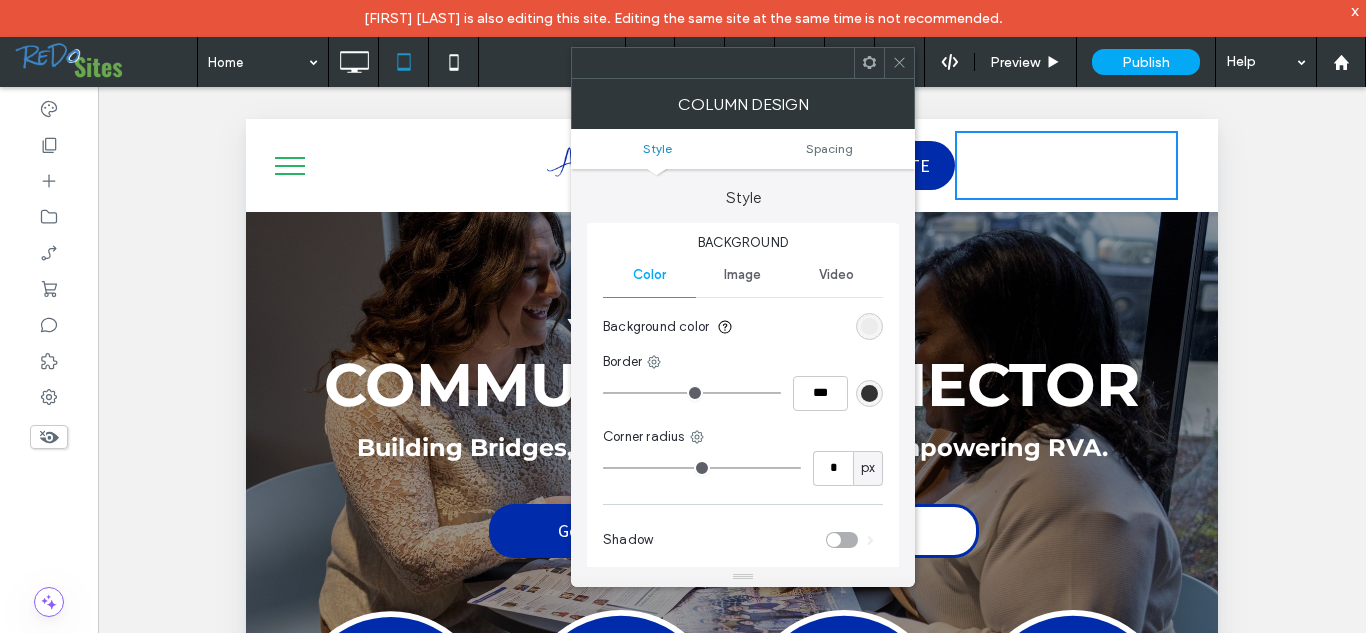 click at bounding box center (899, 63) 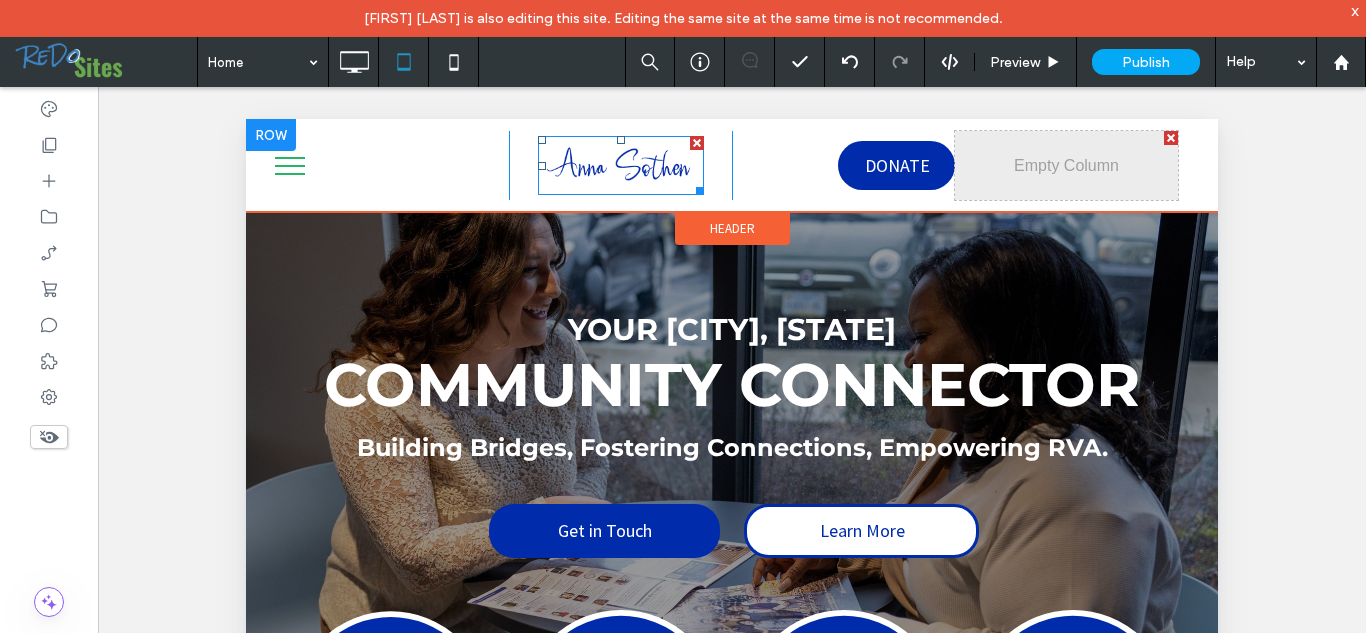 drag, startPoint x: 1083, startPoint y: 157, endPoint x: 700, endPoint y: 174, distance: 383.3771 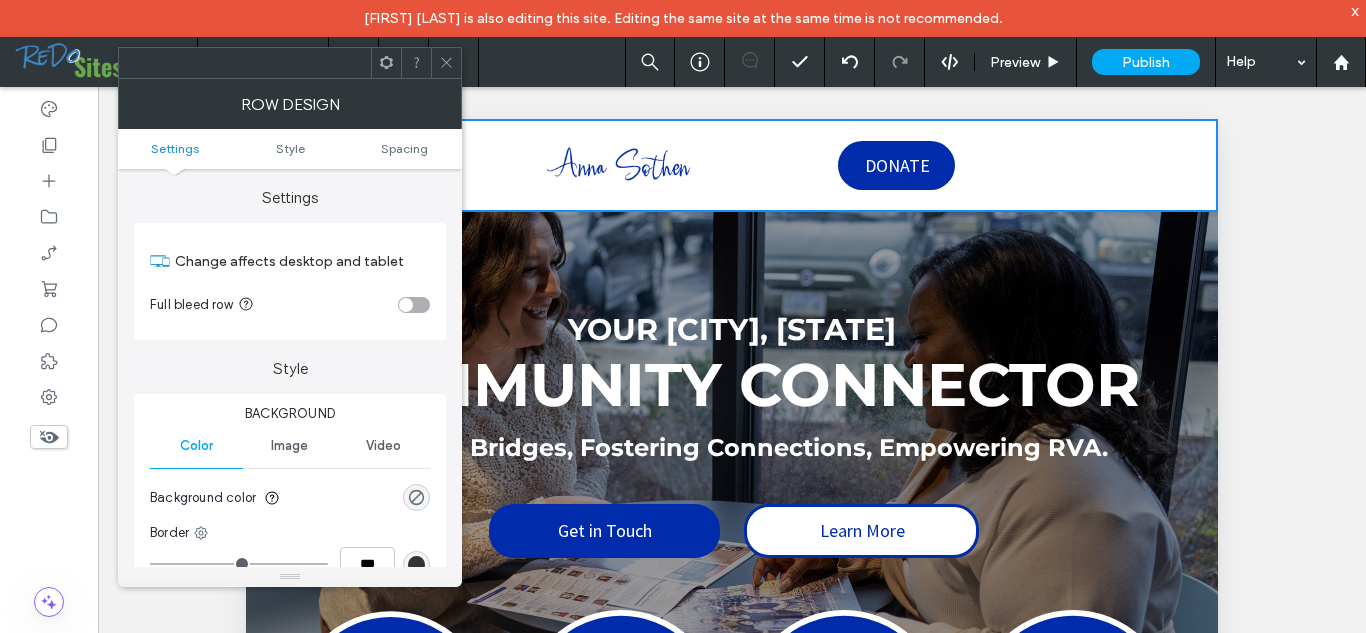click at bounding box center (245, 63) 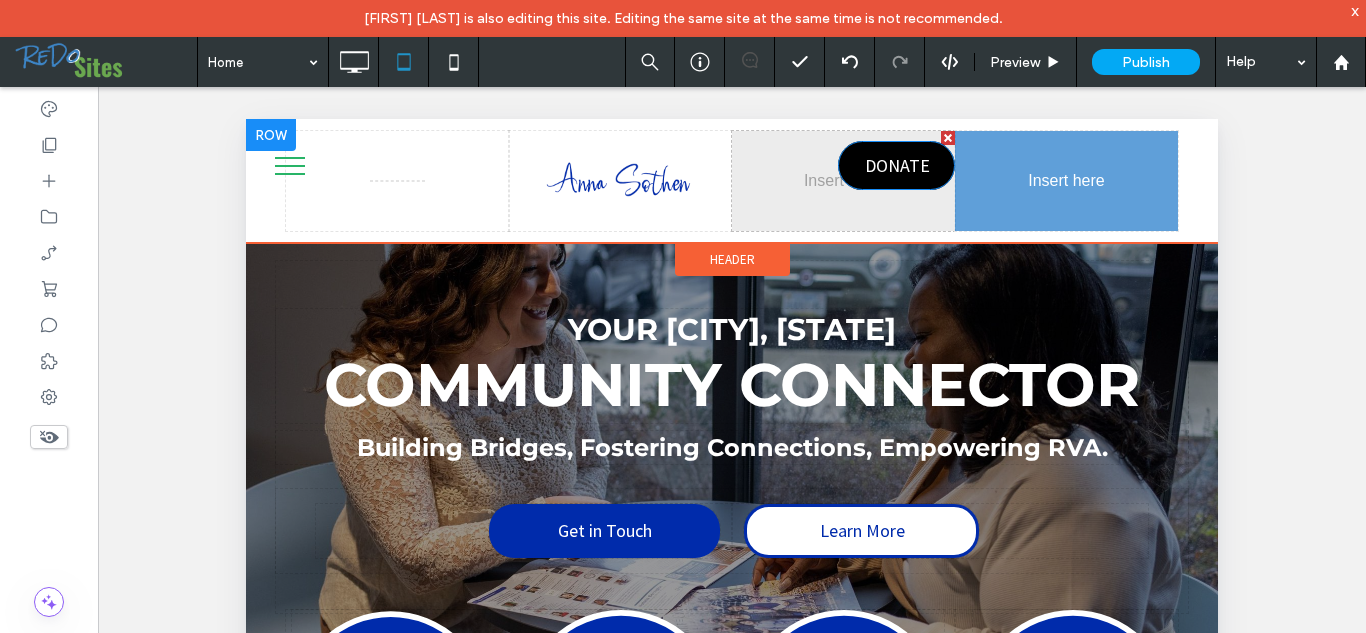 drag, startPoint x: 913, startPoint y: 164, endPoint x: 1099, endPoint y: 164, distance: 186 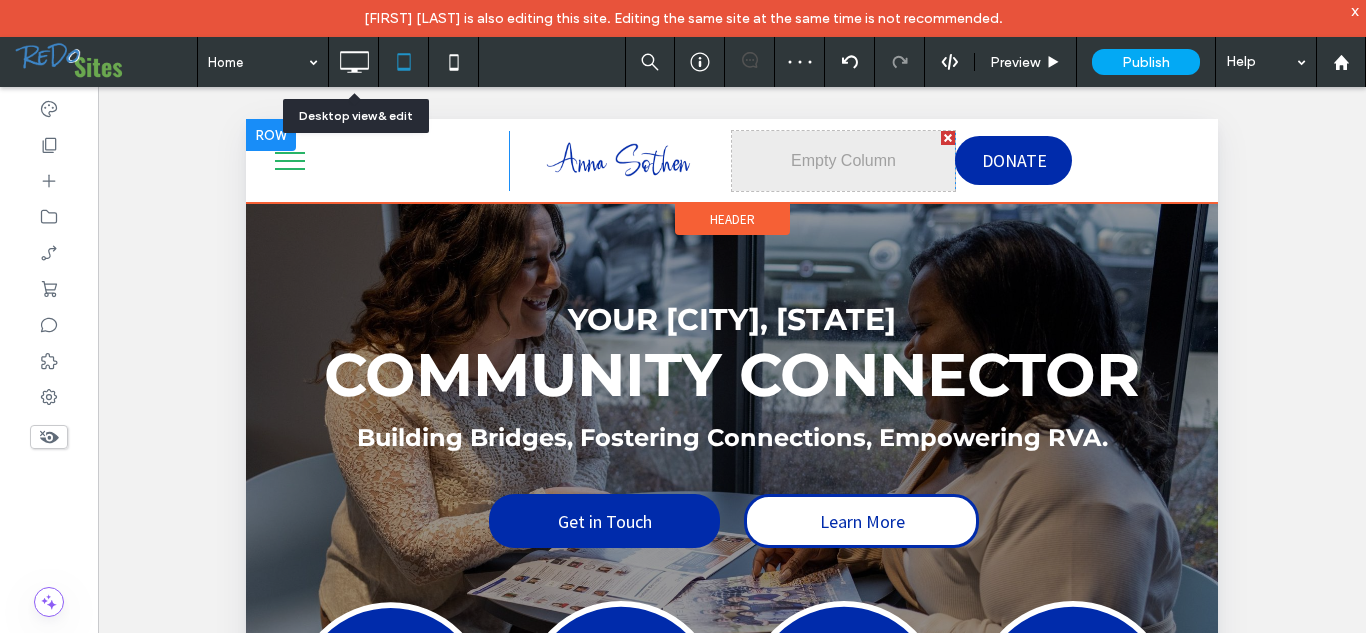 click 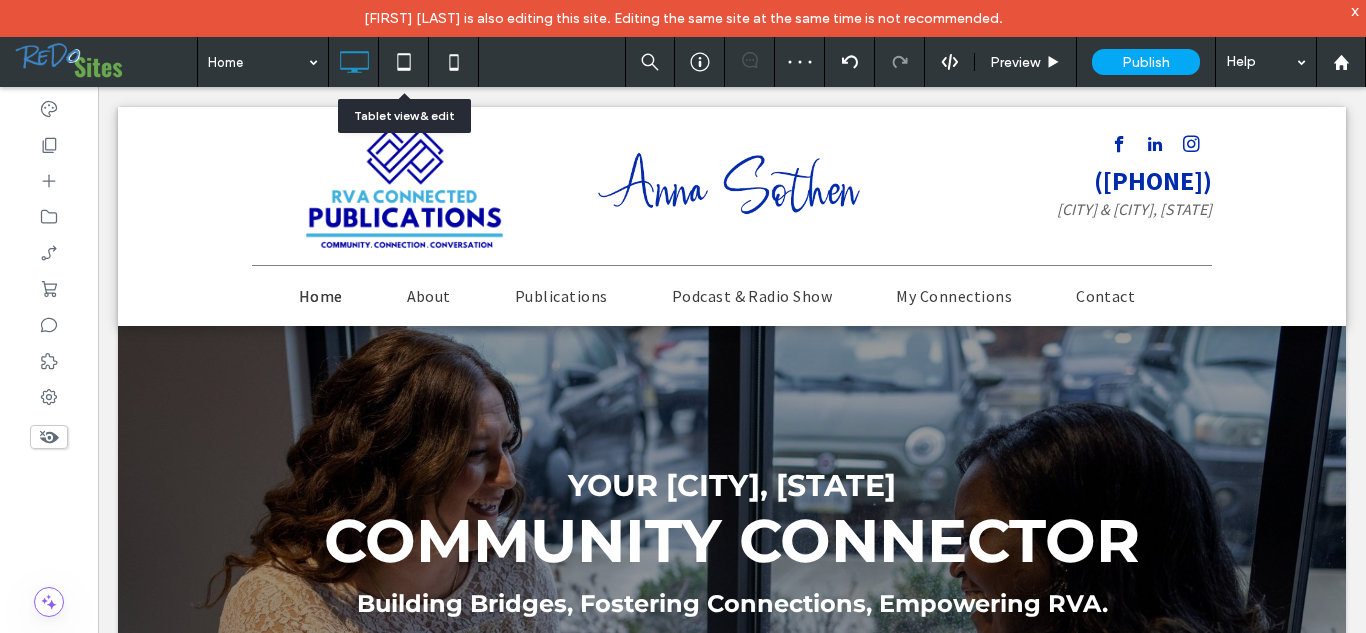 scroll, scrollTop: 0, scrollLeft: 0, axis: both 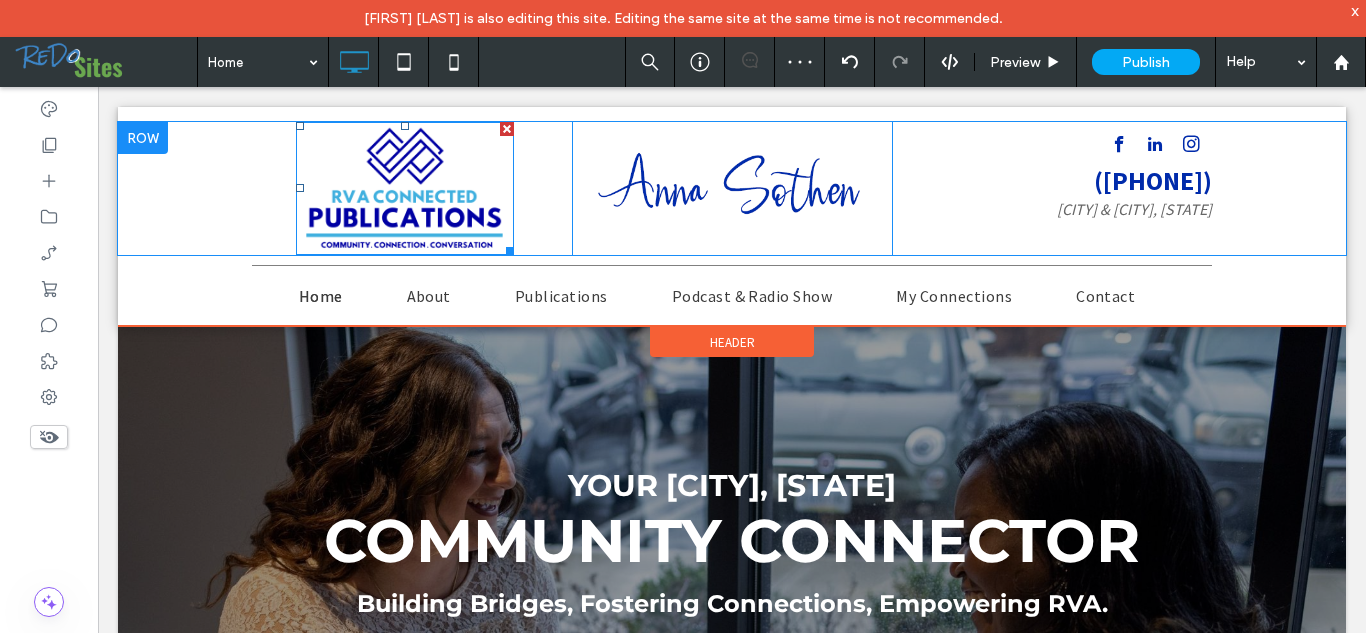 click at bounding box center (405, 188) 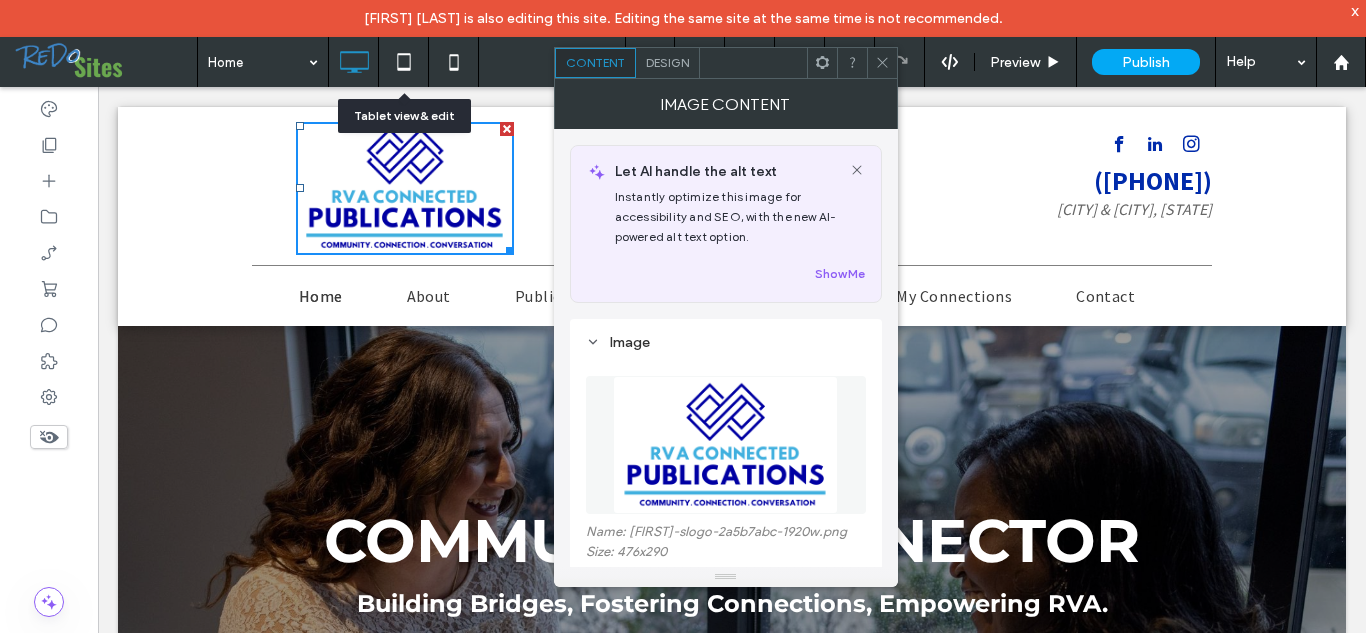 click 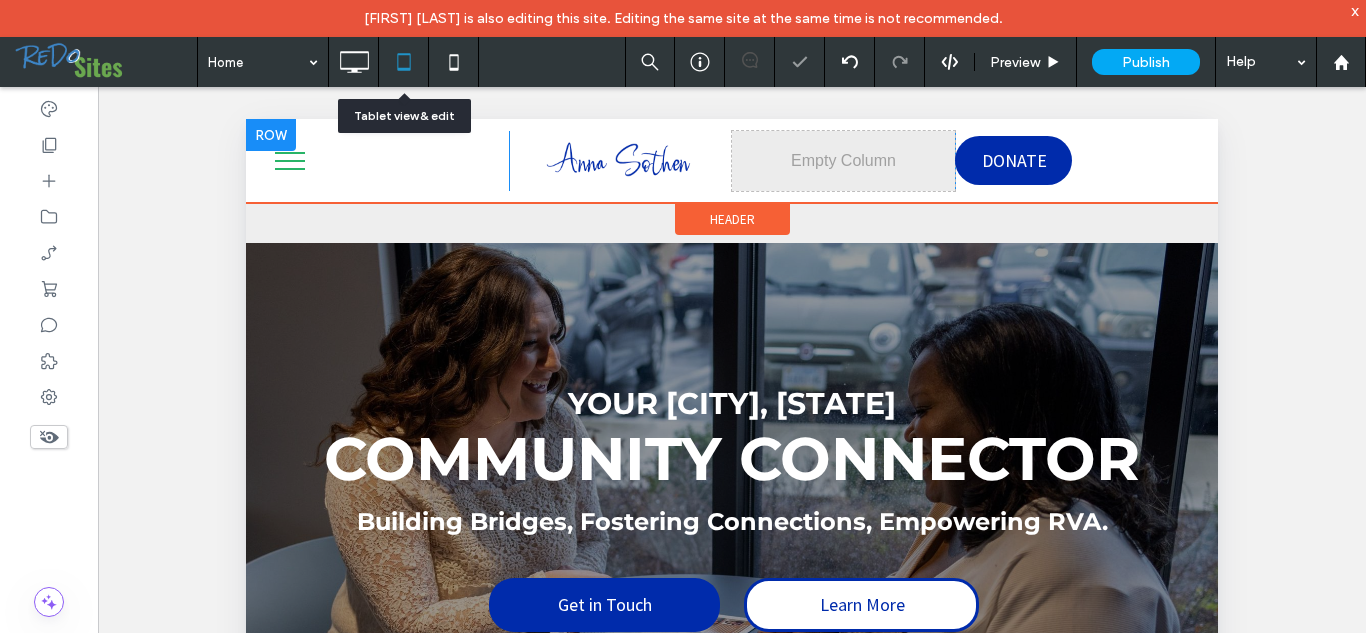 scroll, scrollTop: 0, scrollLeft: 0, axis: both 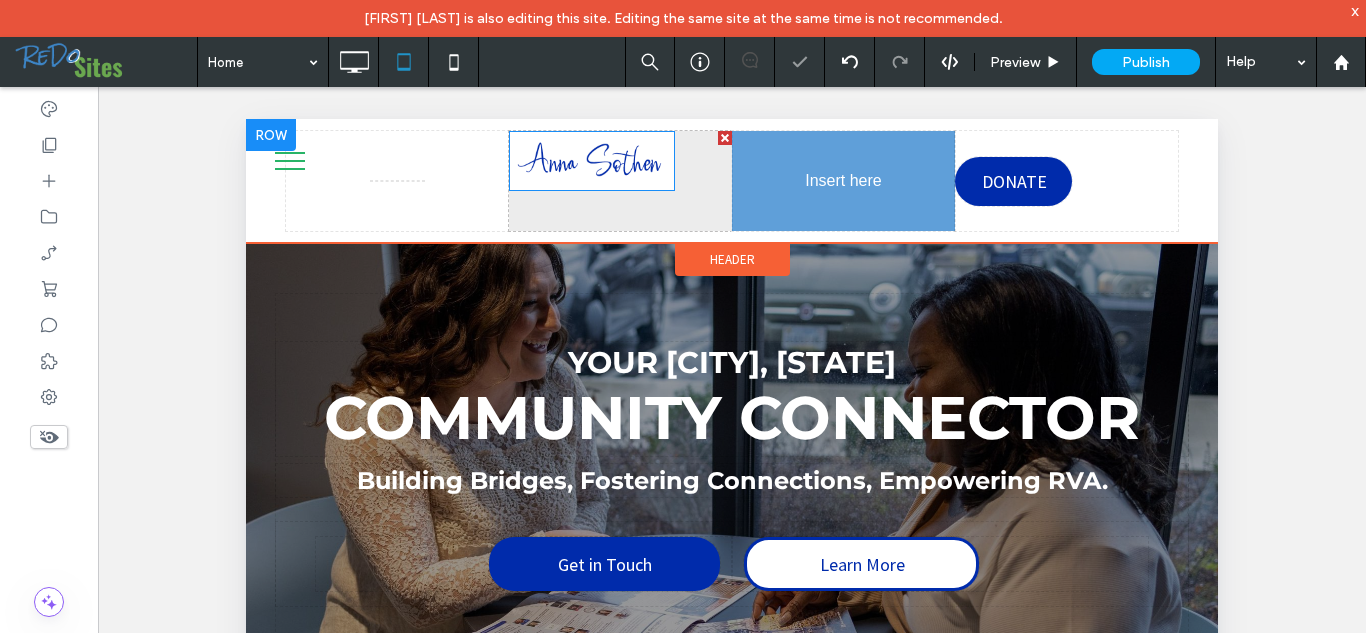 drag, startPoint x: 649, startPoint y: 172, endPoint x: 779, endPoint y: 179, distance: 130.18832 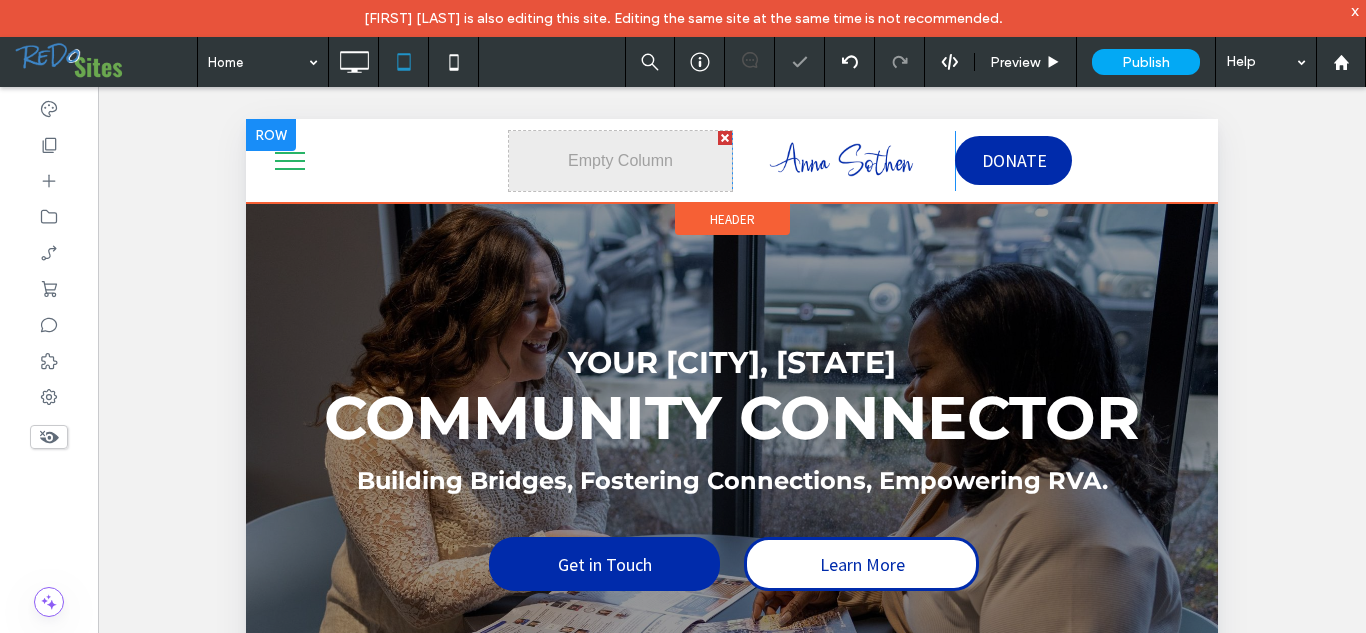 click on "Click To Paste" at bounding box center [620, 161] 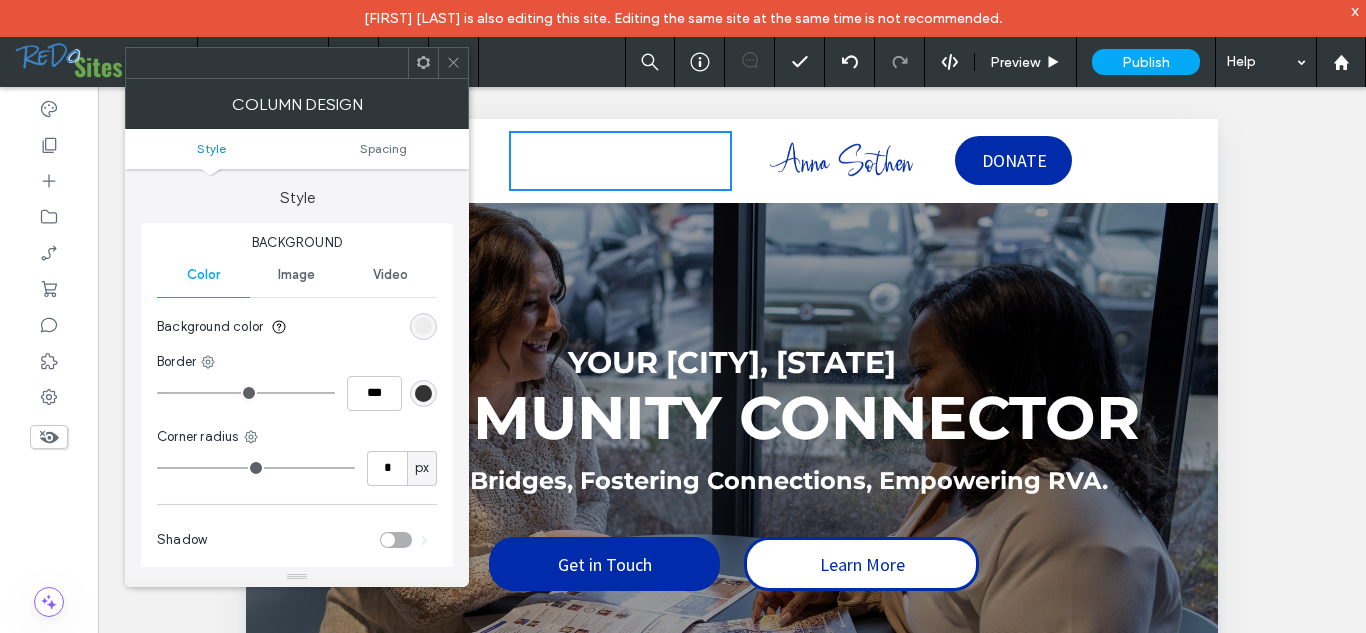 click on "Image" at bounding box center (296, 275) 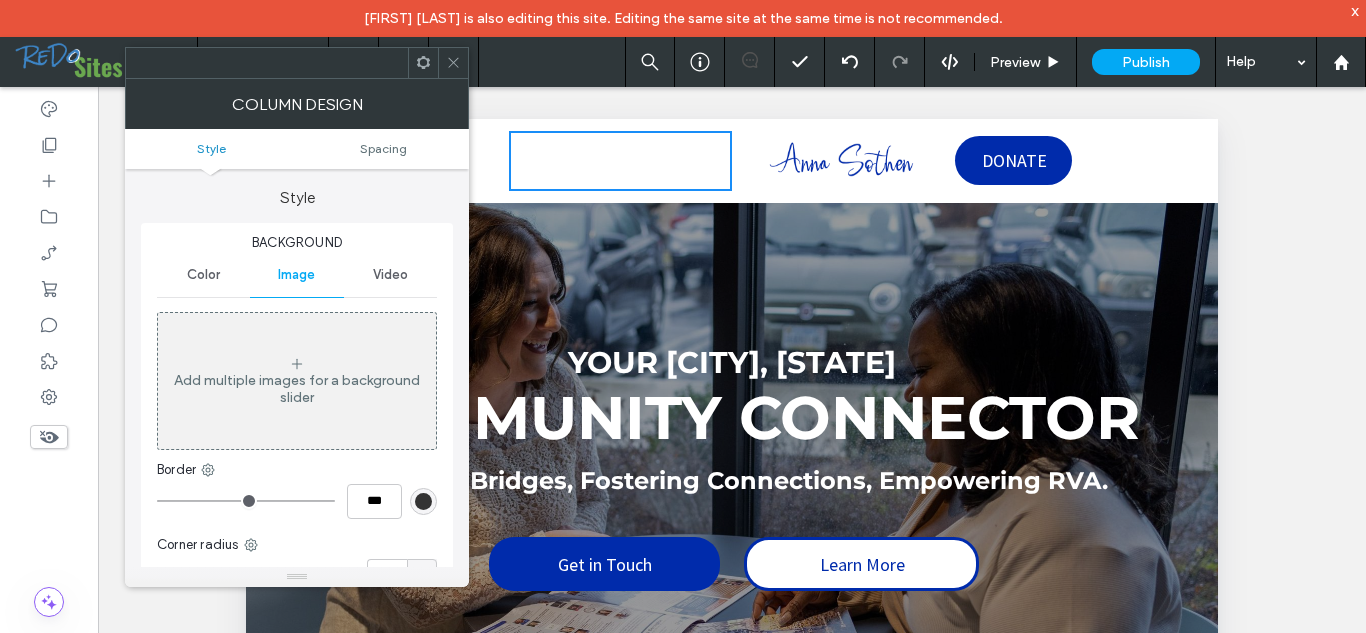 click on "Add multiple images for a background slider" at bounding box center (297, 381) 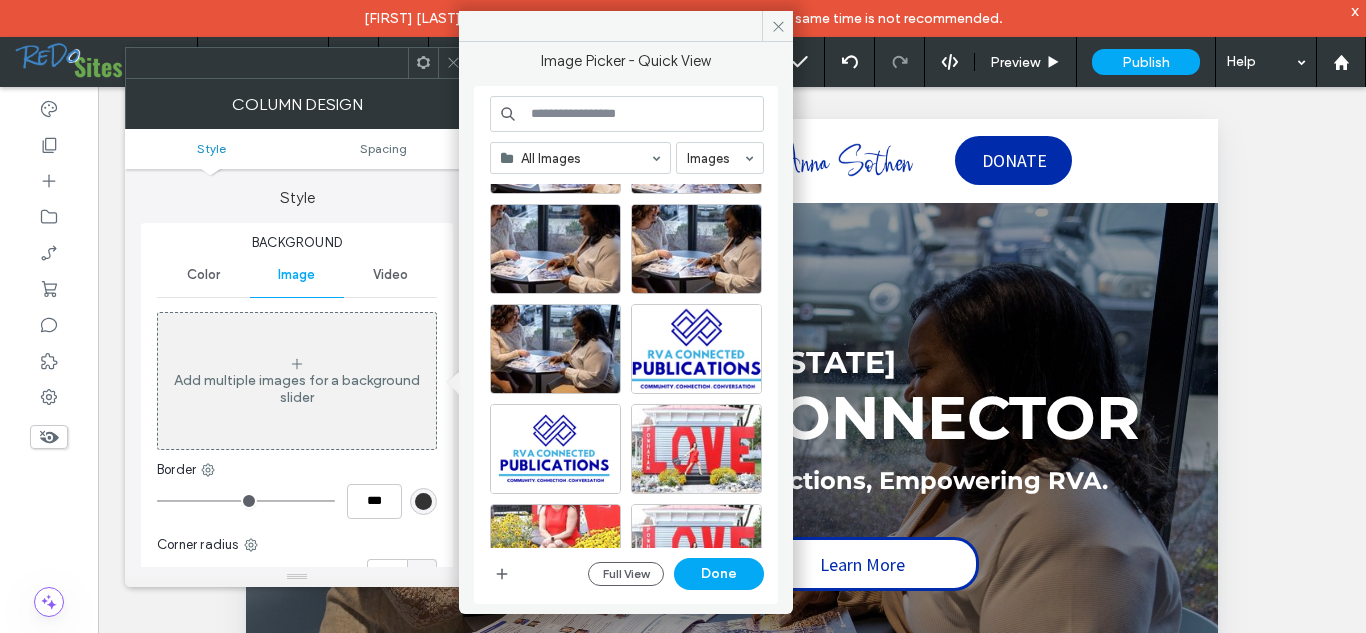 scroll, scrollTop: 311, scrollLeft: 0, axis: vertical 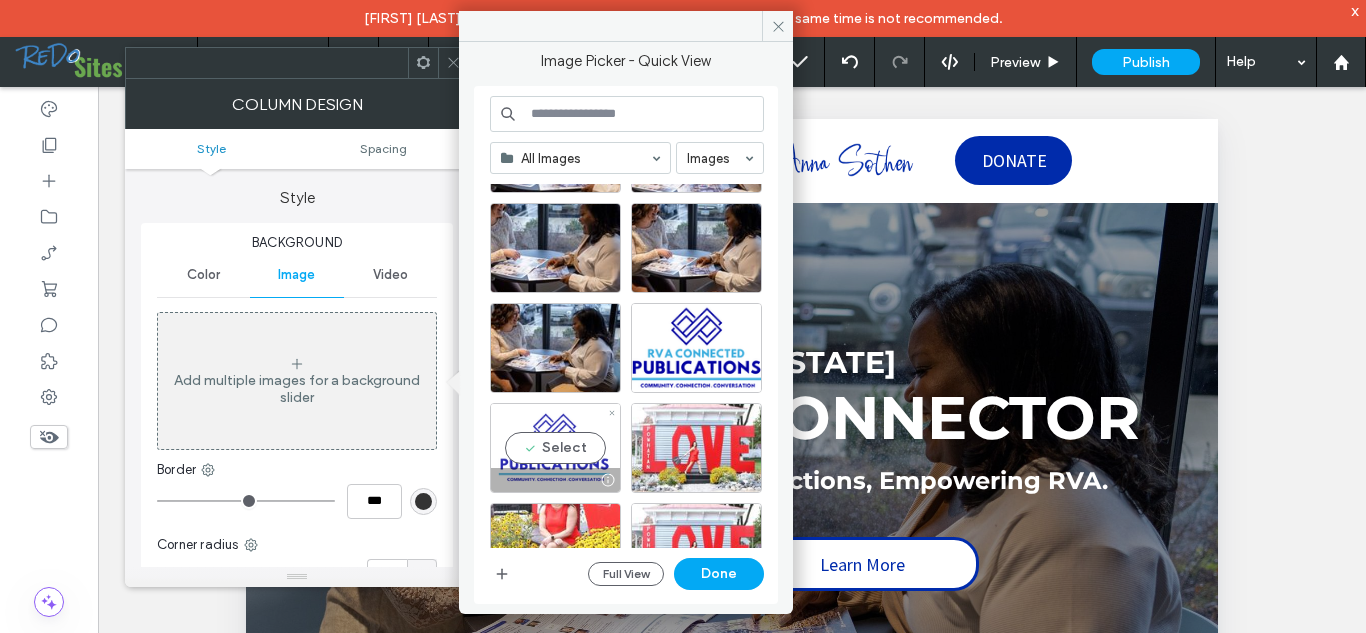 click on "Select" at bounding box center (555, 448) 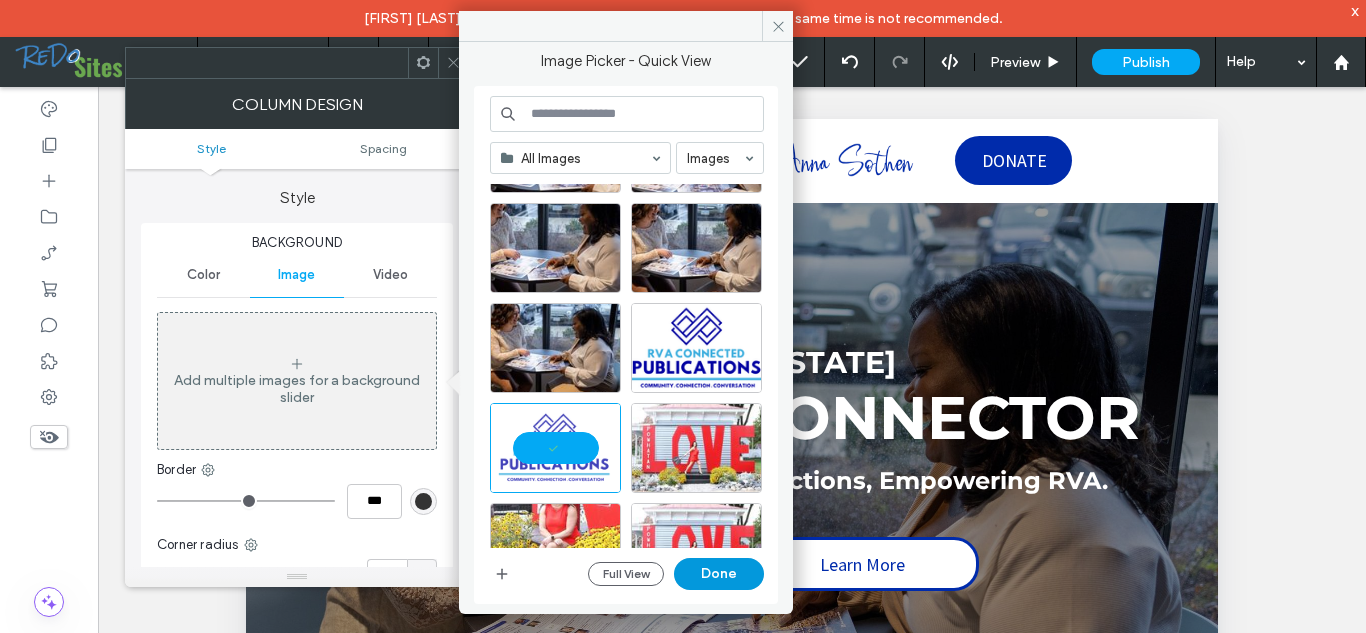 click on "Done" at bounding box center (719, 574) 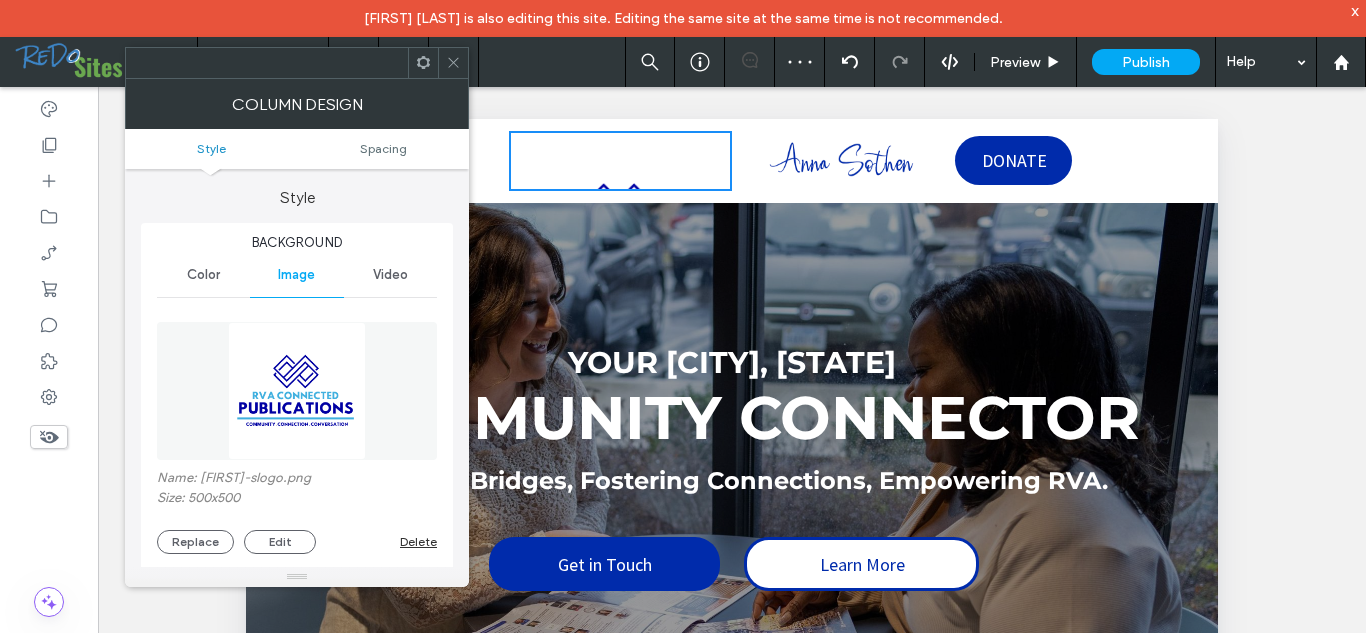 click on "Delete" at bounding box center [418, 541] 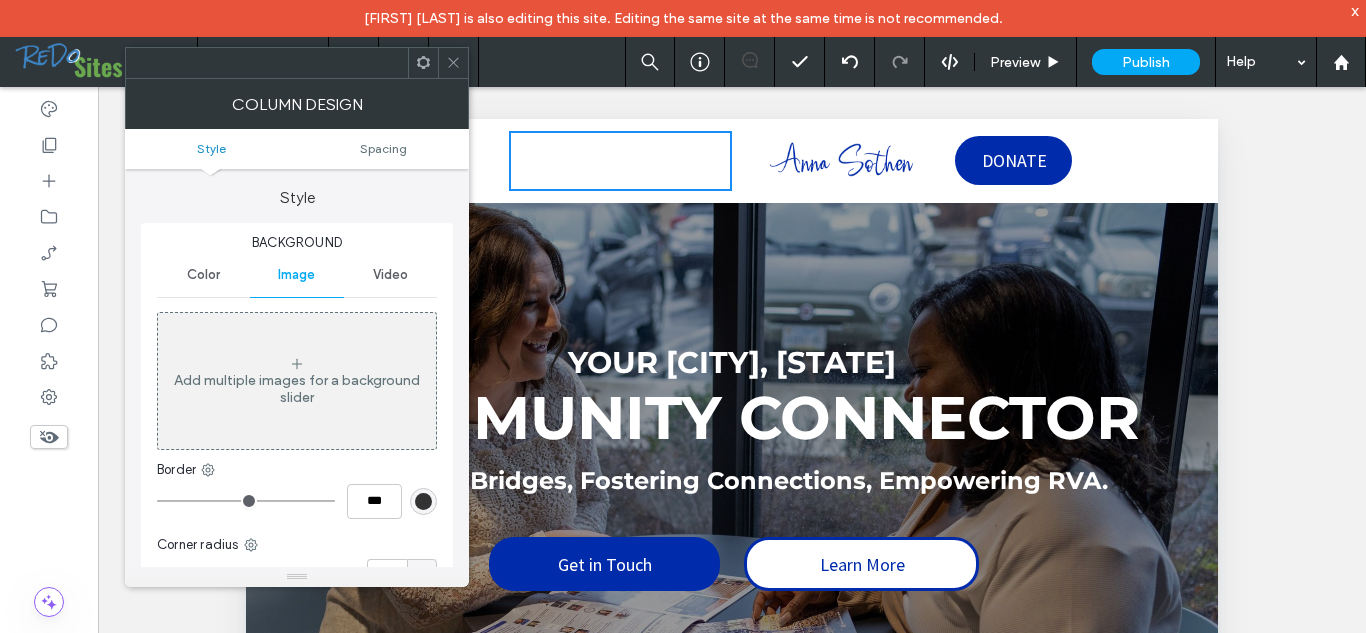 click at bounding box center [453, 63] 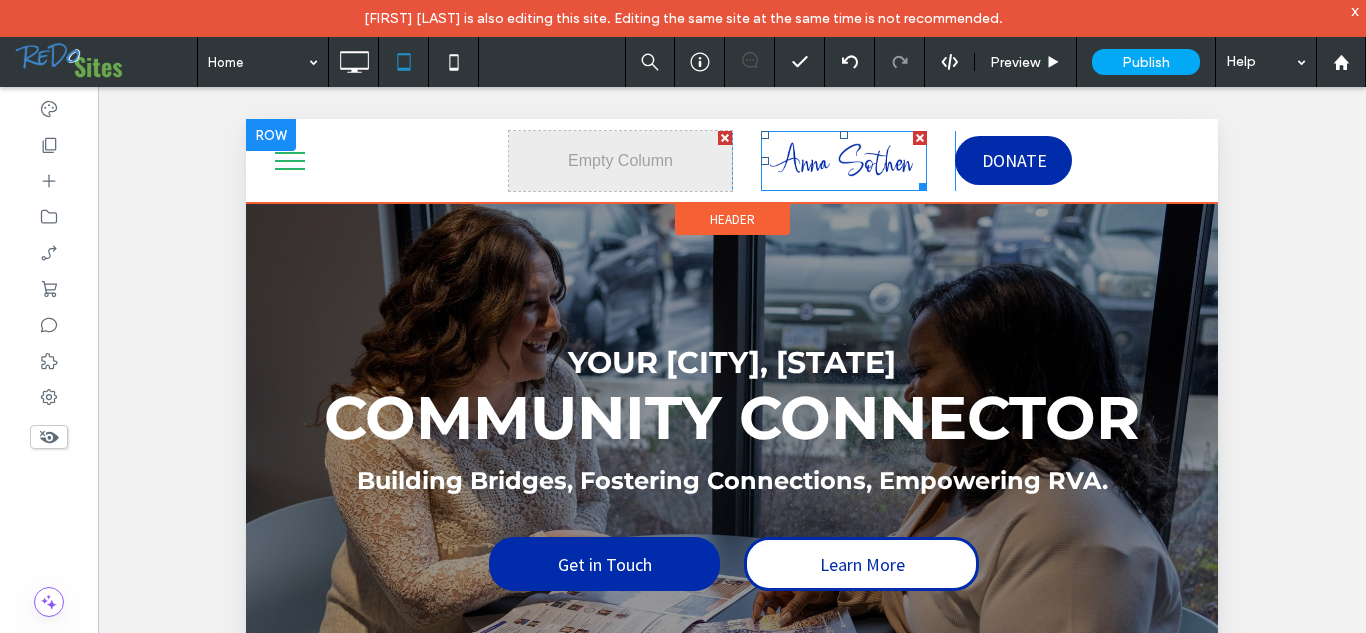 click at bounding box center (844, 161) 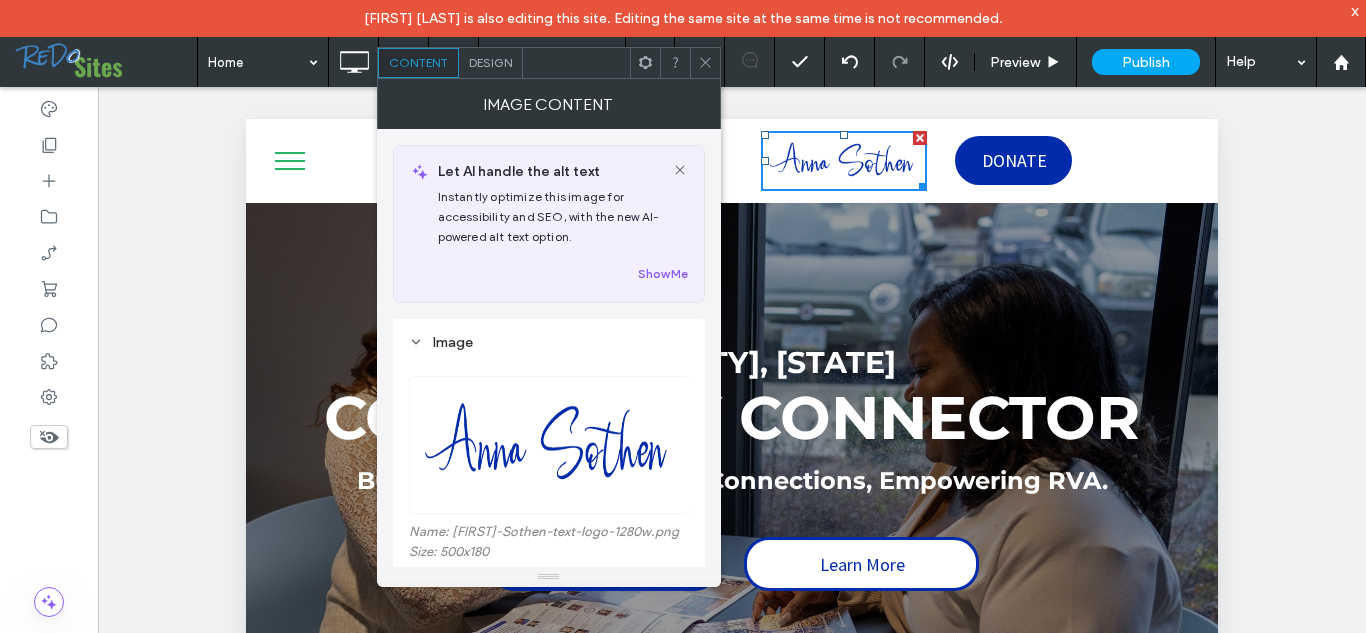 click 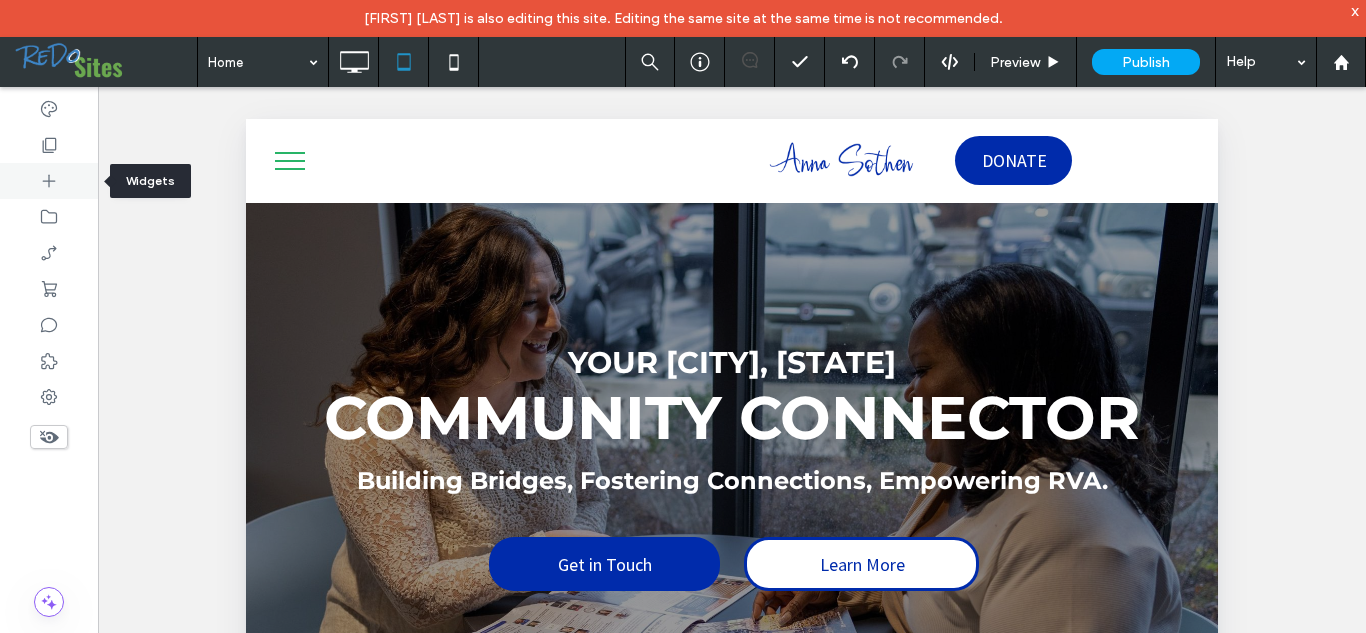 click 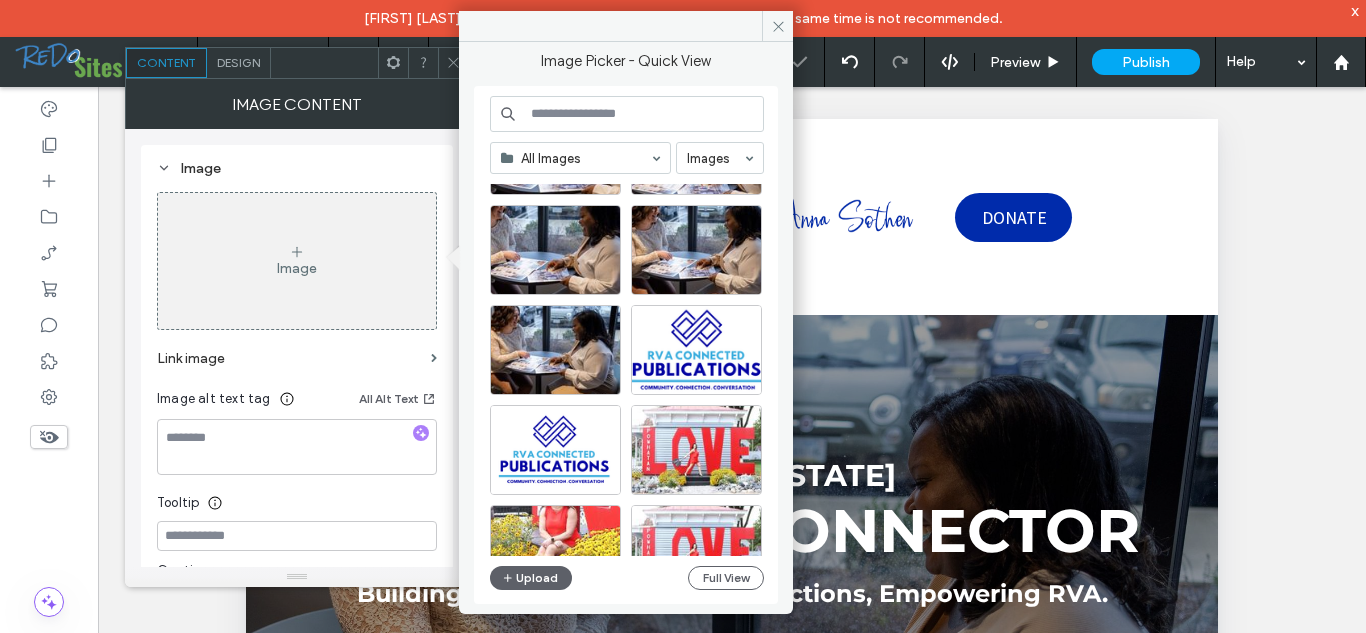 scroll, scrollTop: 313, scrollLeft: 0, axis: vertical 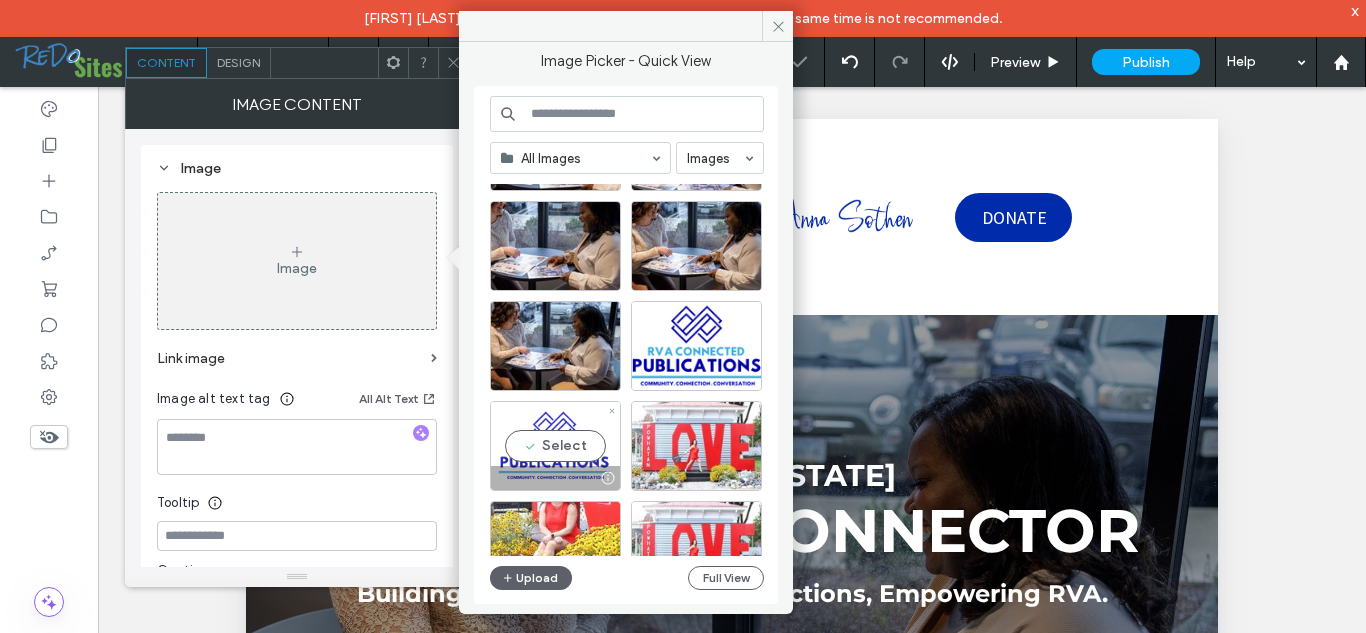 click on "Select" at bounding box center [555, 446] 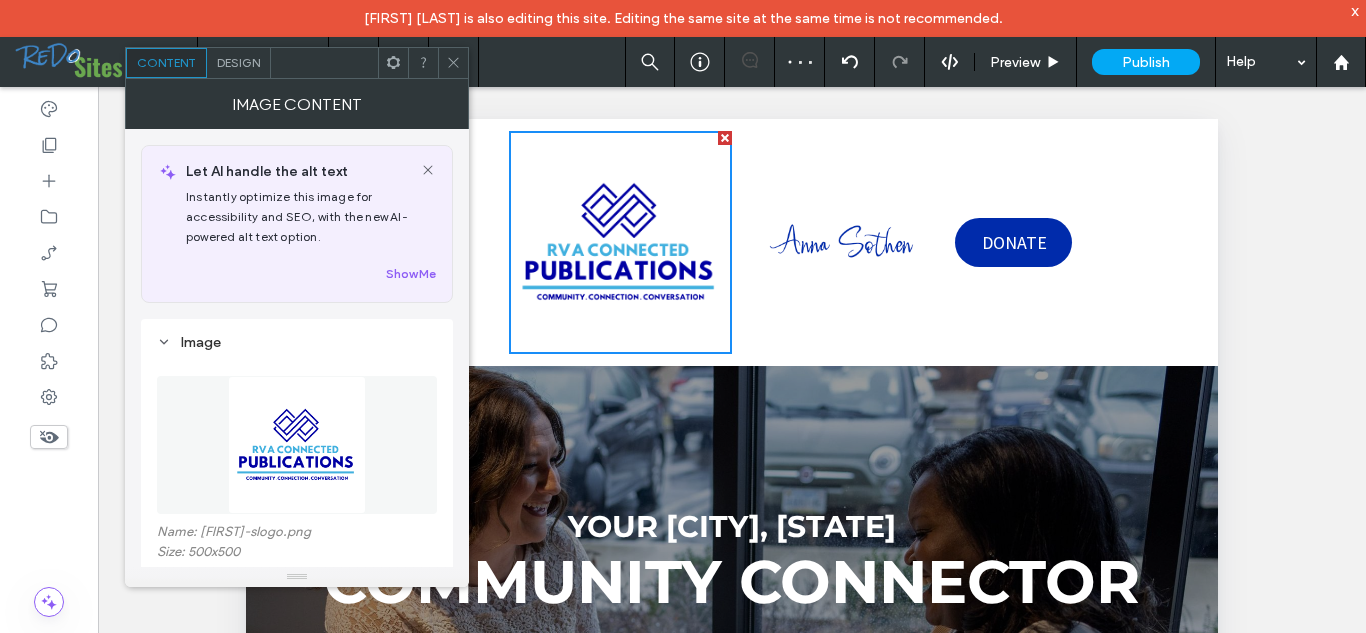 click 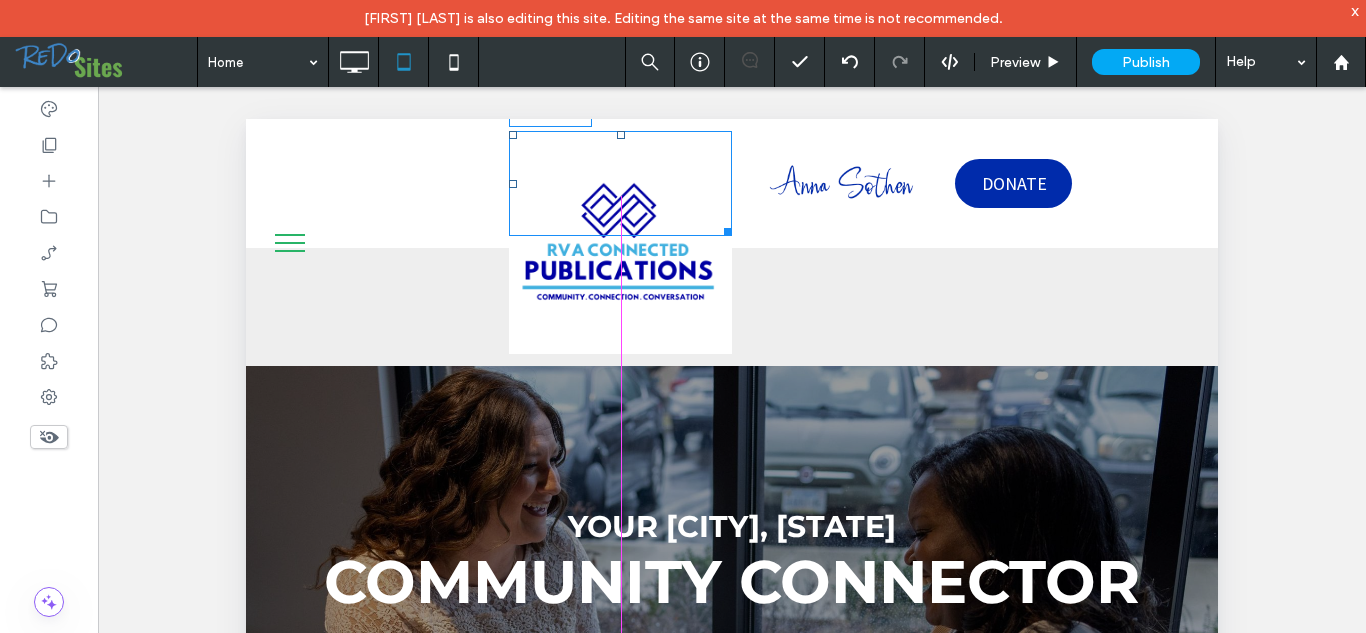 drag, startPoint x: 723, startPoint y: 349, endPoint x: 665, endPoint y: 255, distance: 110.45361 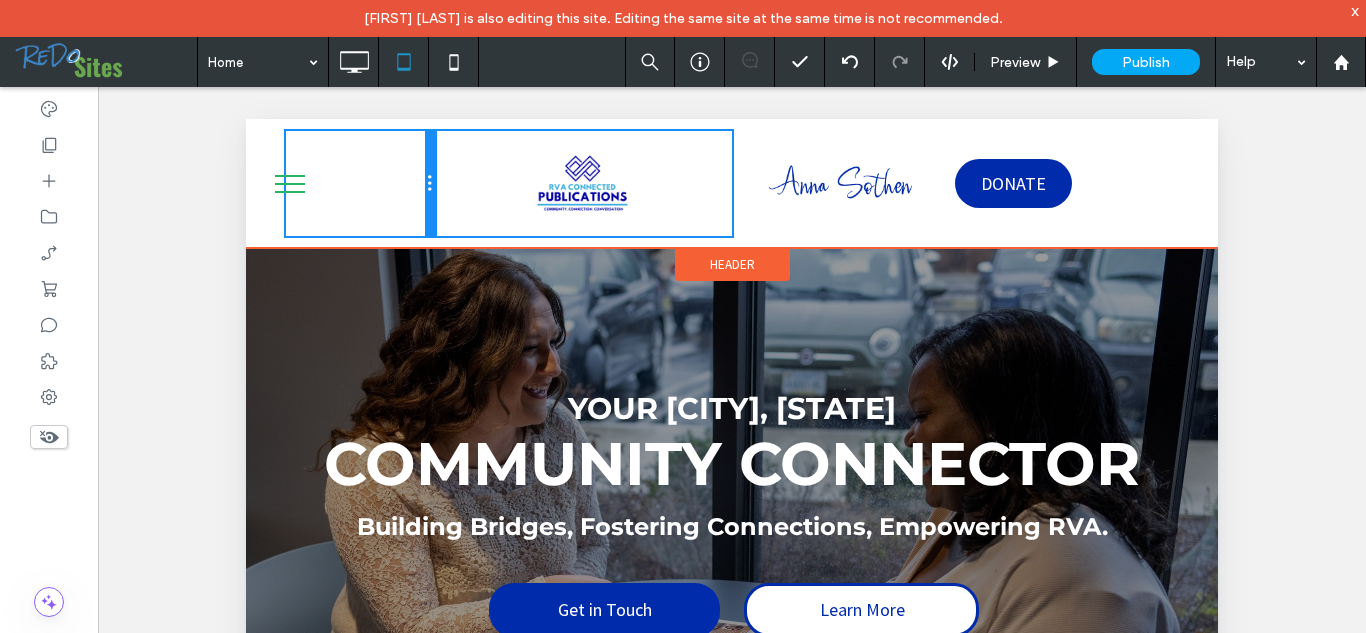 drag, startPoint x: 506, startPoint y: 185, endPoint x: 447, endPoint y: 192, distance: 59.413803 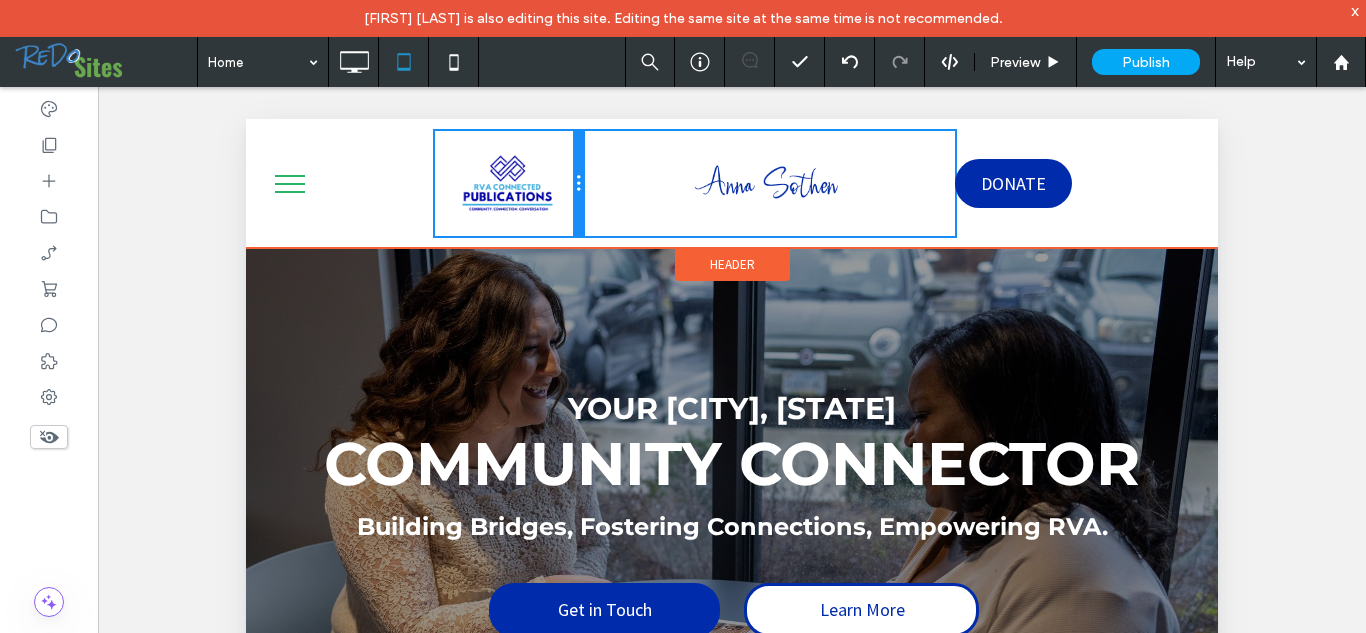drag, startPoint x: 733, startPoint y: 187, endPoint x: 574, endPoint y: 191, distance: 159.05031 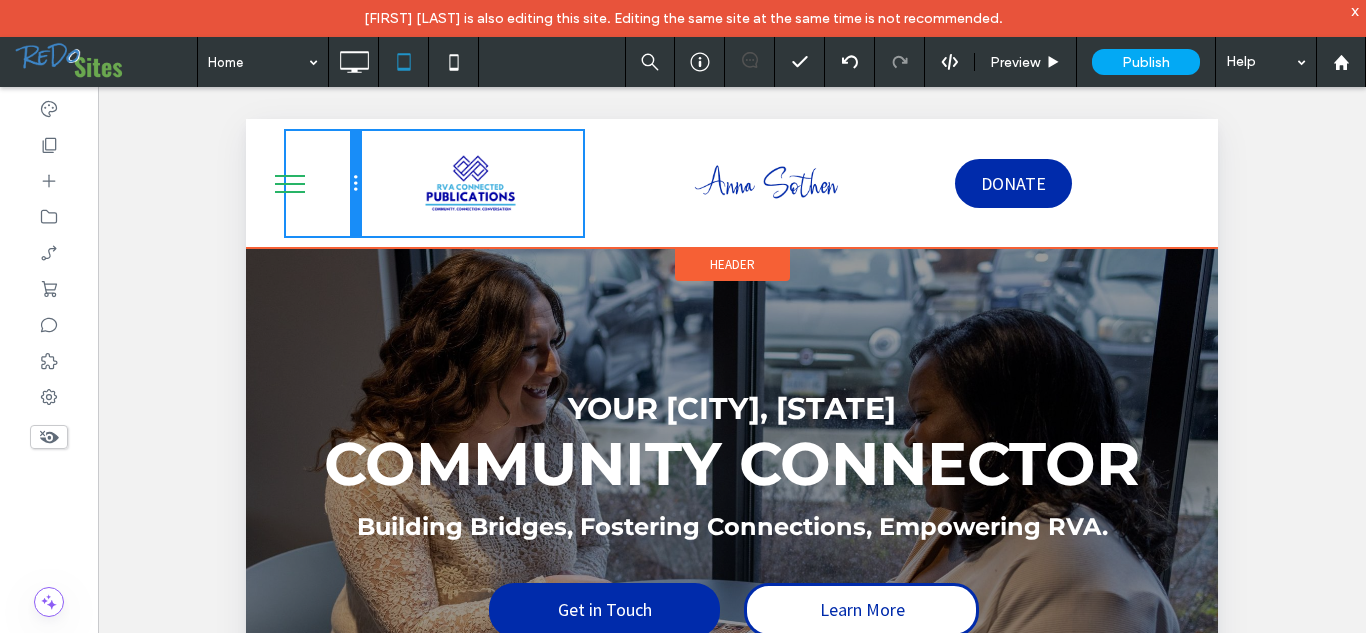 drag, startPoint x: 431, startPoint y: 176, endPoint x: 393, endPoint y: 184, distance: 38.832977 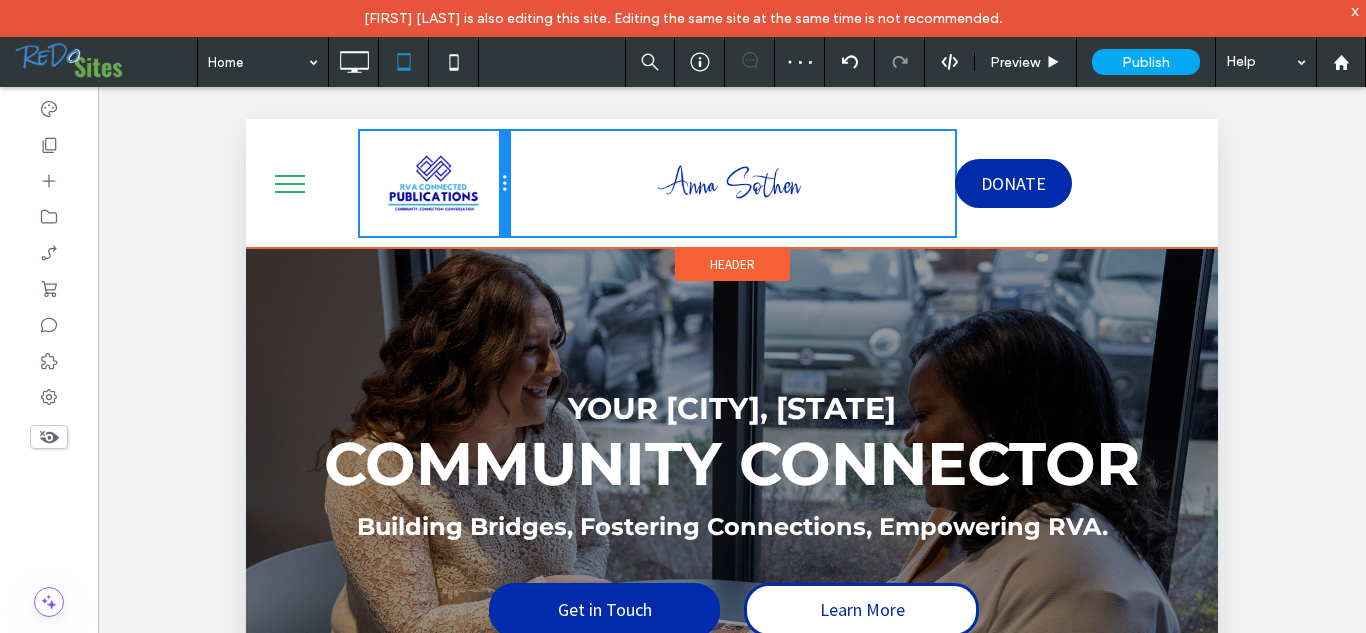 drag, startPoint x: 578, startPoint y: 181, endPoint x: 530, endPoint y: 185, distance: 48.166378 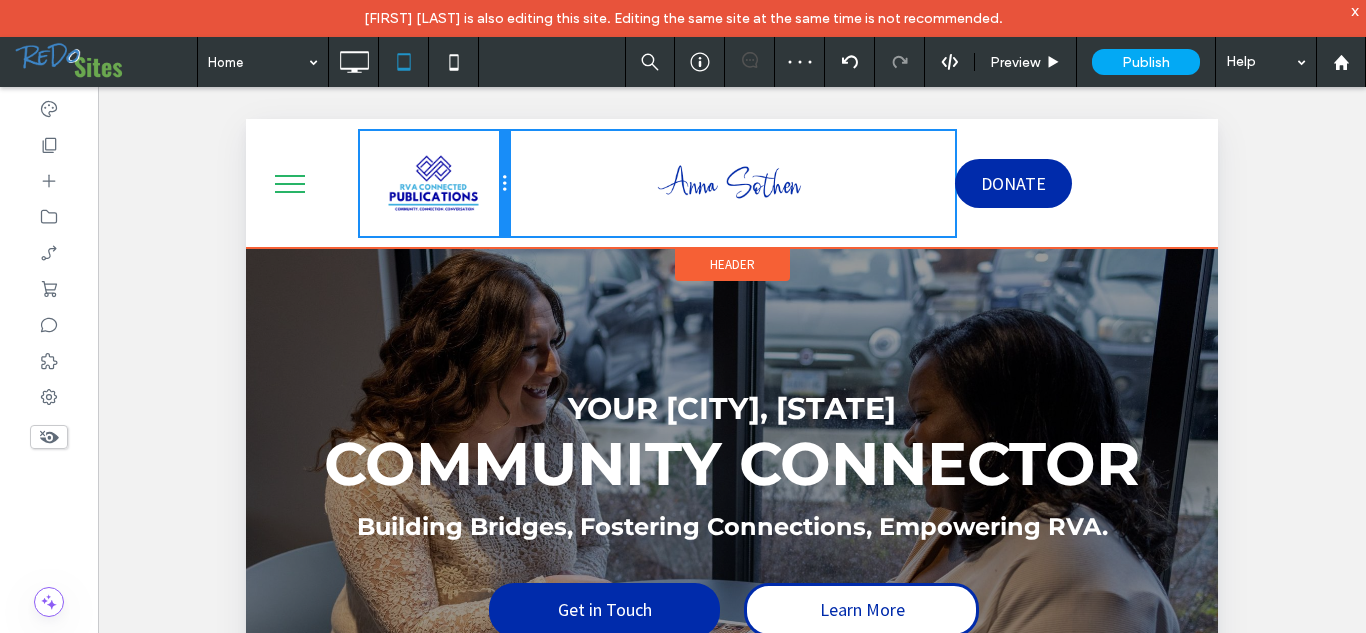 click on "Click To Paste
Click To Paste
Click To Paste
DONATE
Click To Paste" at bounding box center [732, 183] 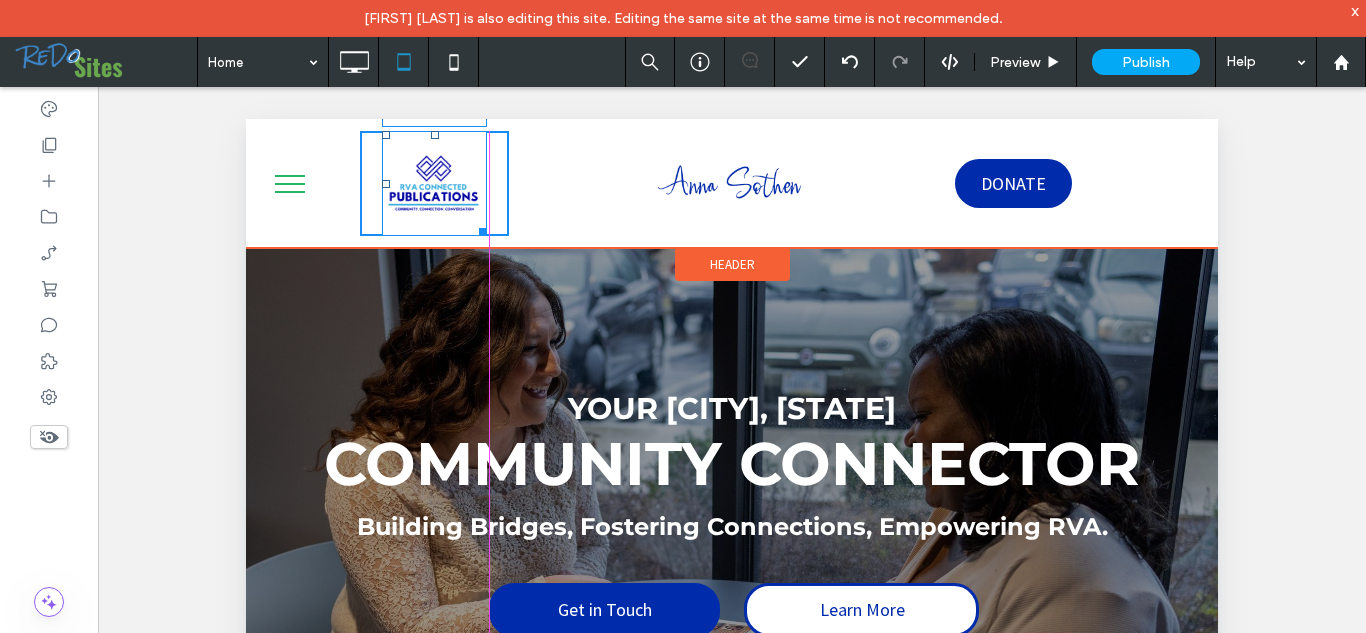 drag, startPoint x: 484, startPoint y: 231, endPoint x: 481, endPoint y: 221, distance: 10.440307 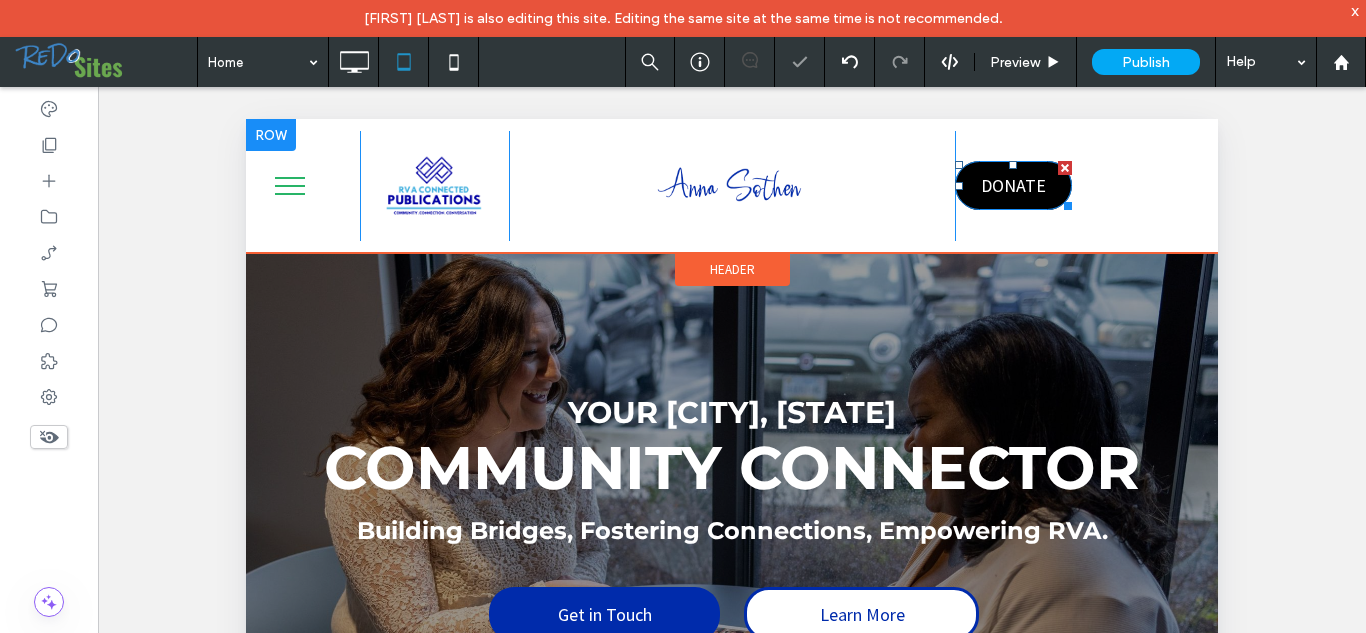 click on "DONATE" at bounding box center (1013, 185) 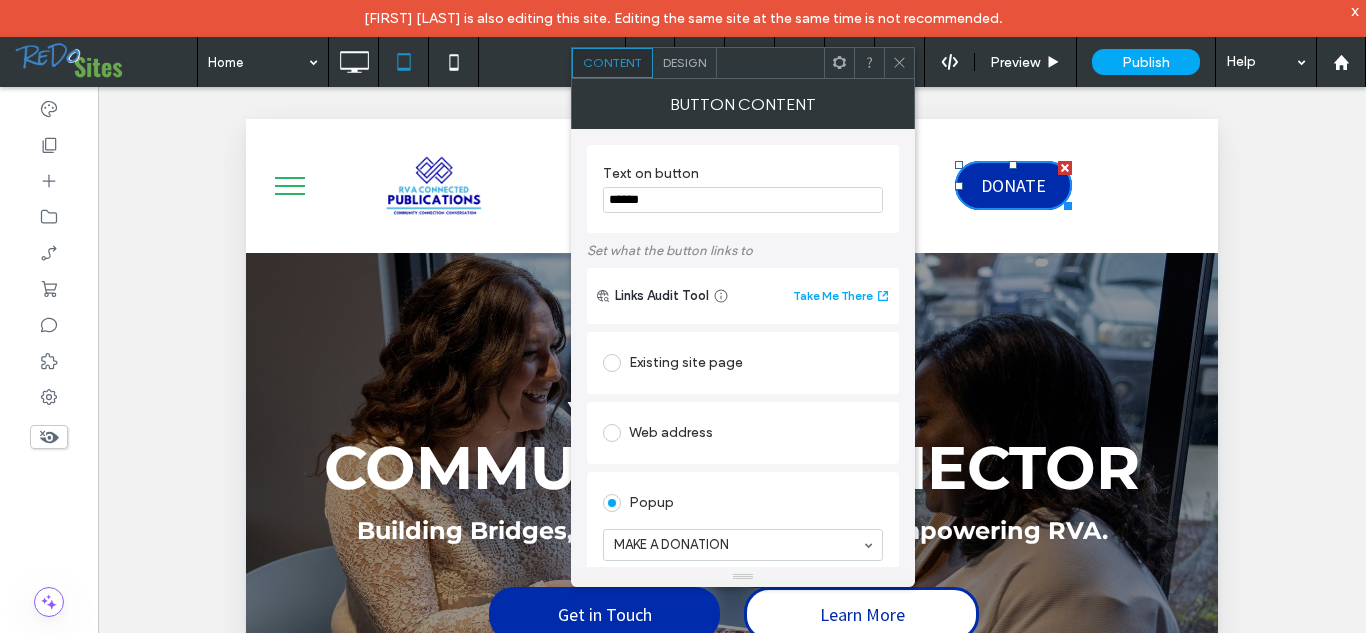 click on "Design" at bounding box center (684, 62) 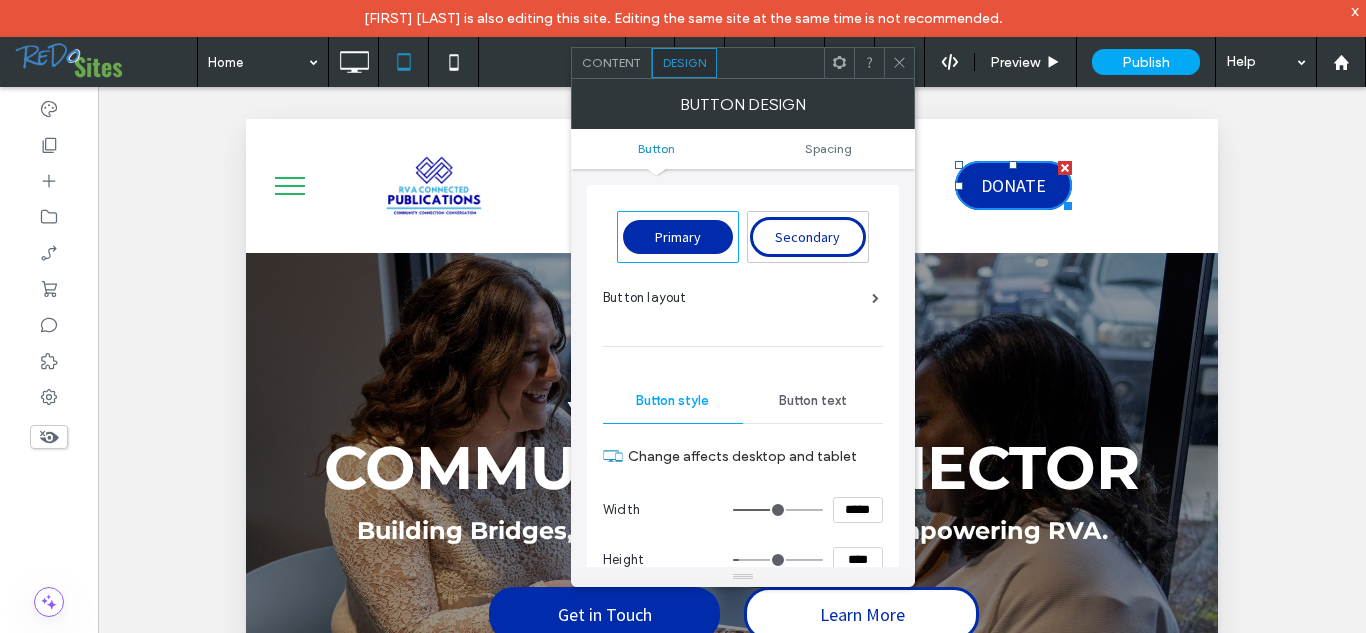 click on "Button Spacing" at bounding box center [743, 149] 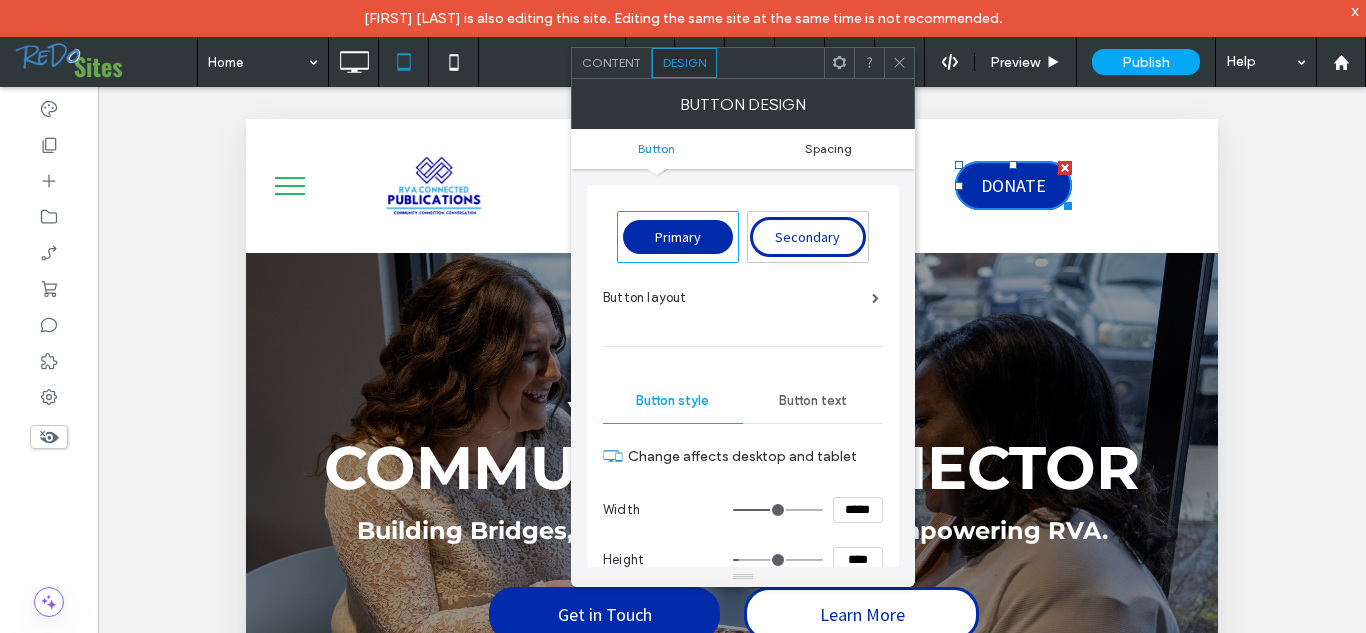 click on "Spacing" at bounding box center [828, 148] 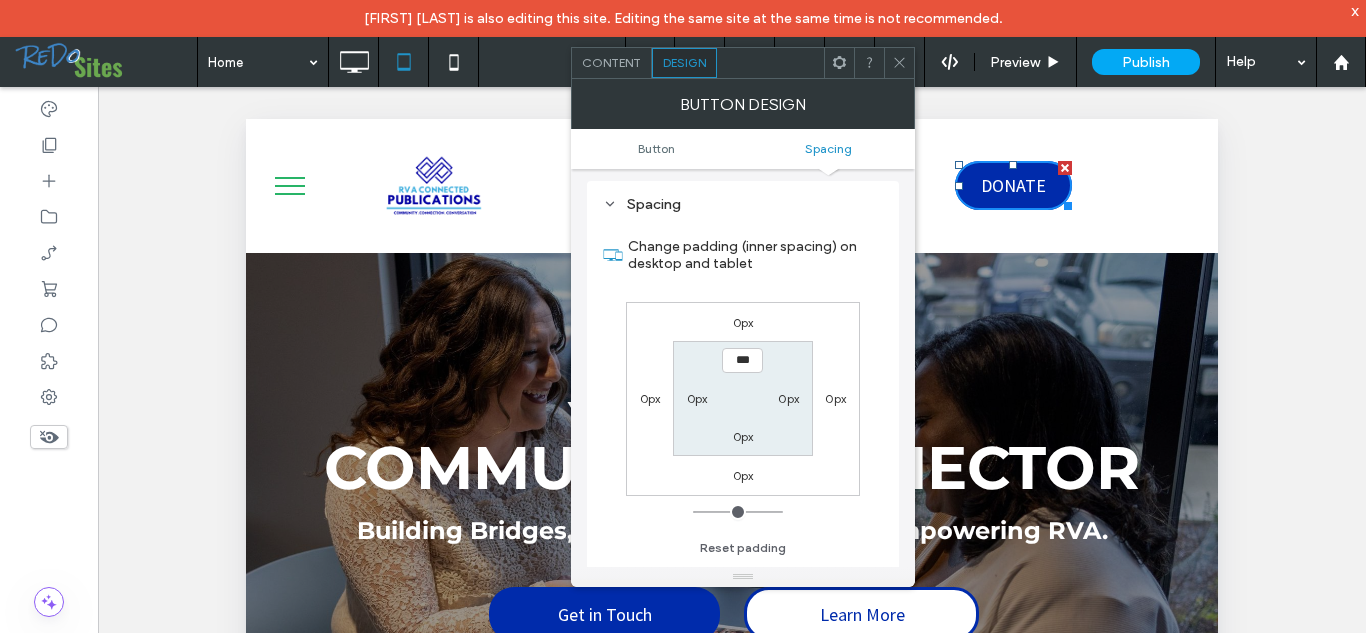 scroll, scrollTop: 886, scrollLeft: 0, axis: vertical 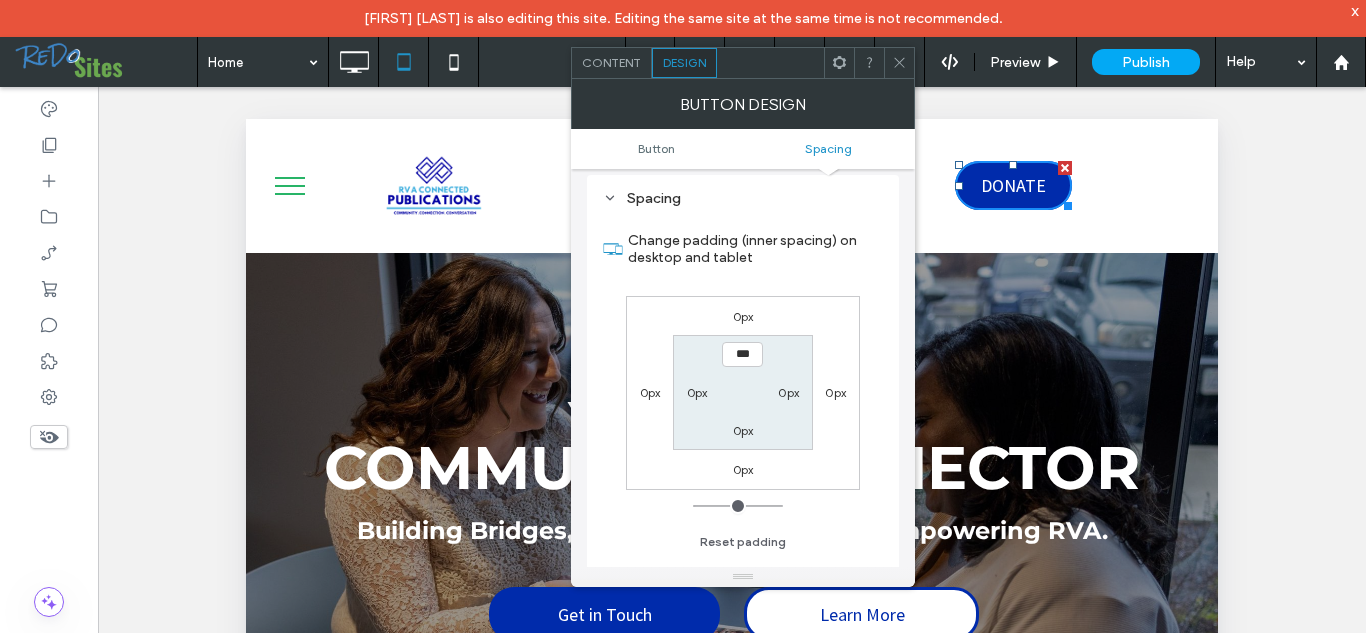 click 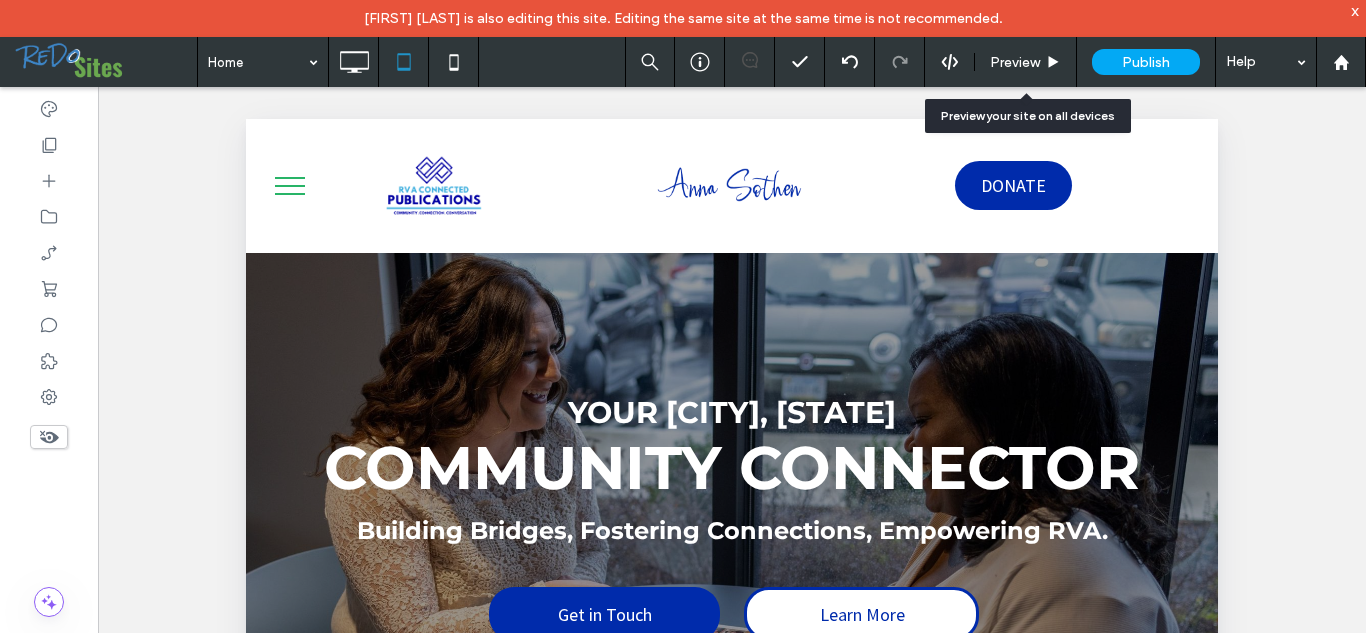 click on "Preview" at bounding box center (1015, 62) 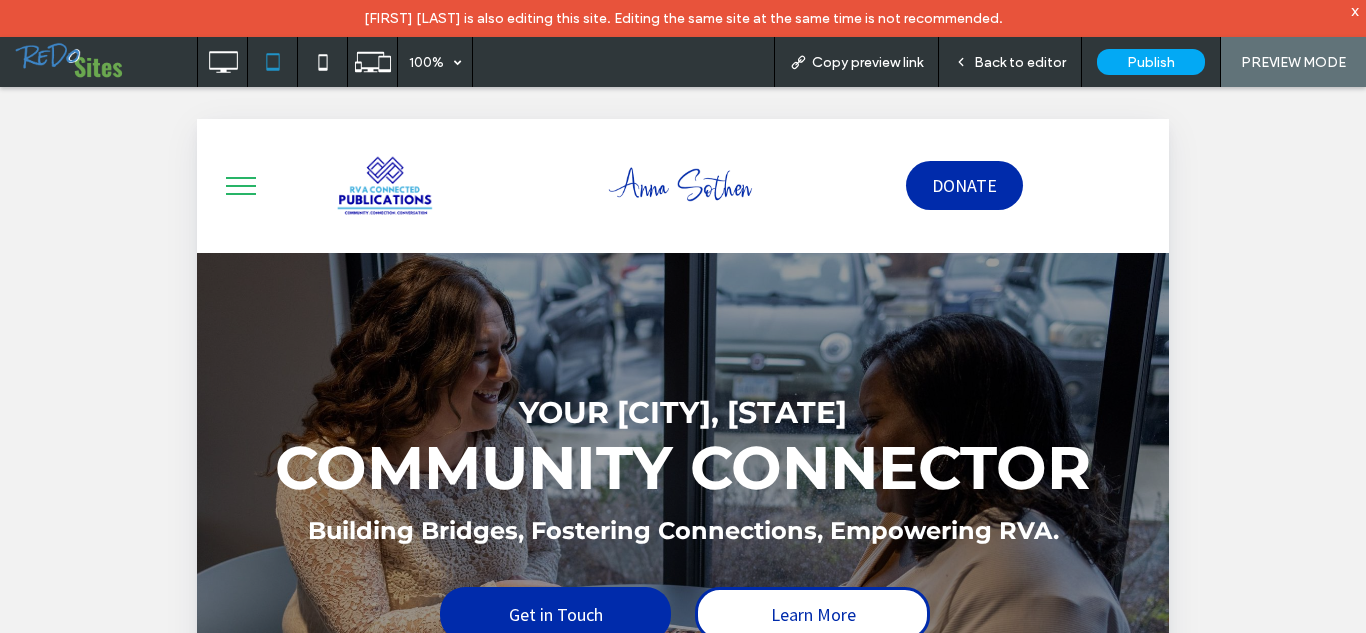 click on "Back to editor" at bounding box center (1020, 62) 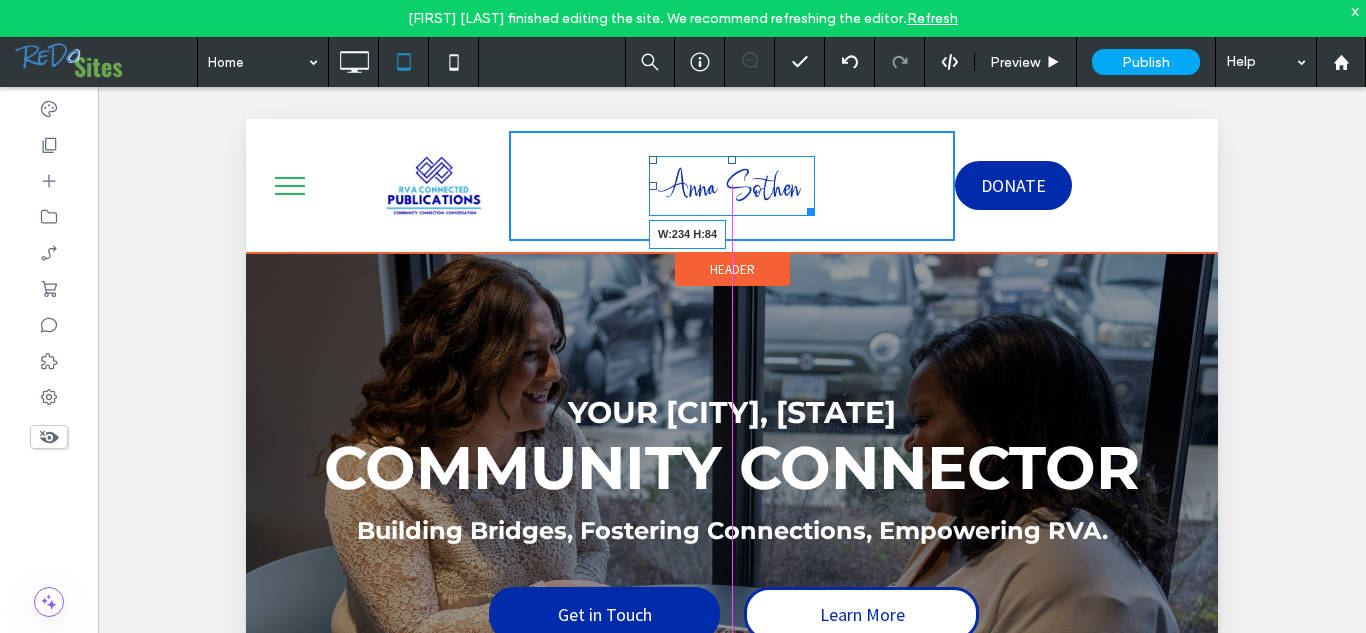 drag, startPoint x: 812, startPoint y: 219, endPoint x: 843, endPoint y: 235, distance: 34.88553 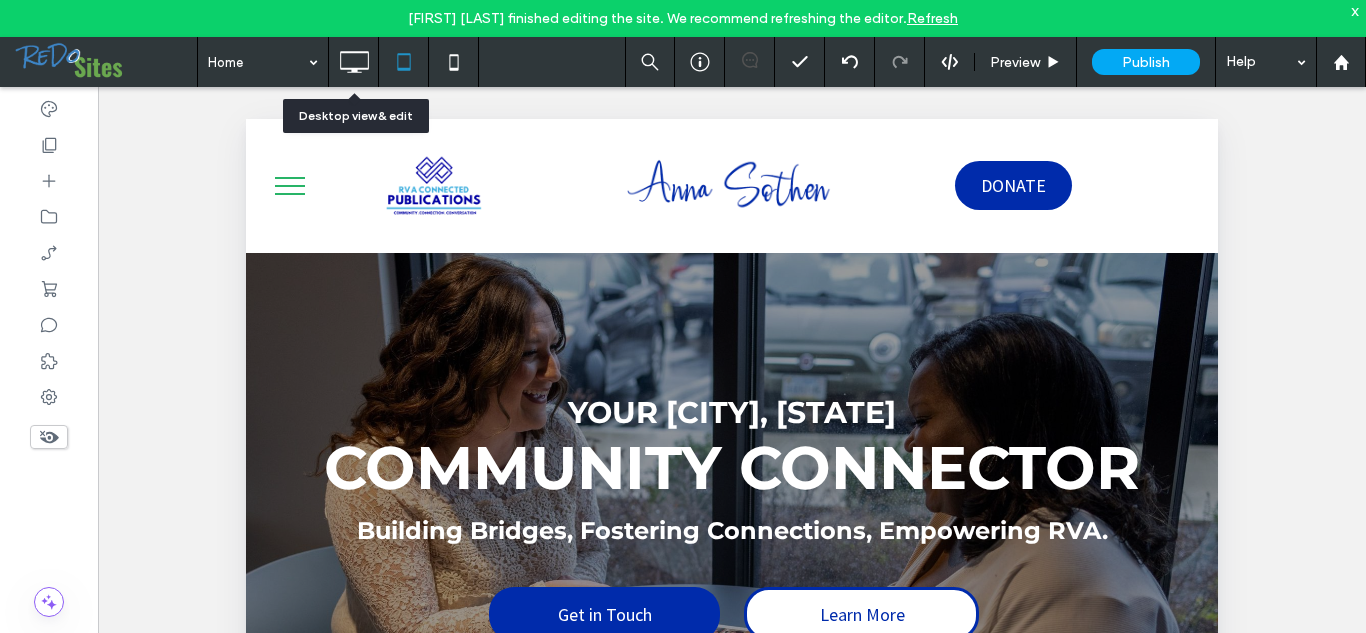click 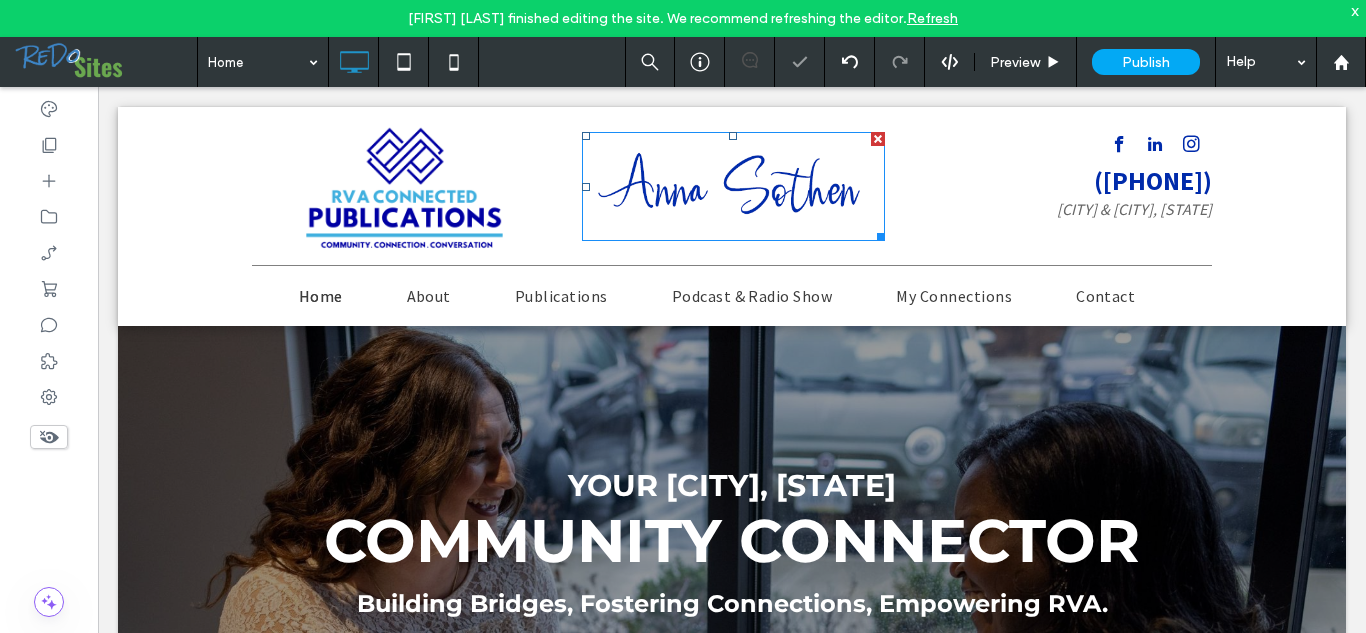 scroll, scrollTop: 0, scrollLeft: 0, axis: both 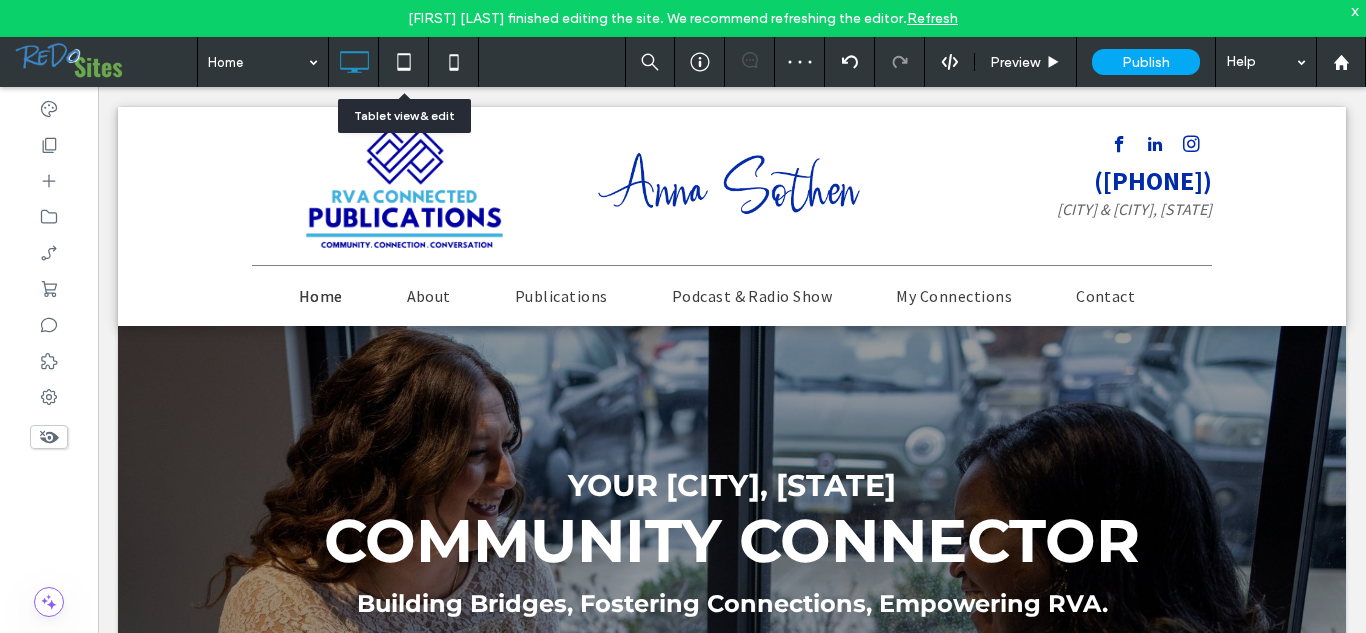 click 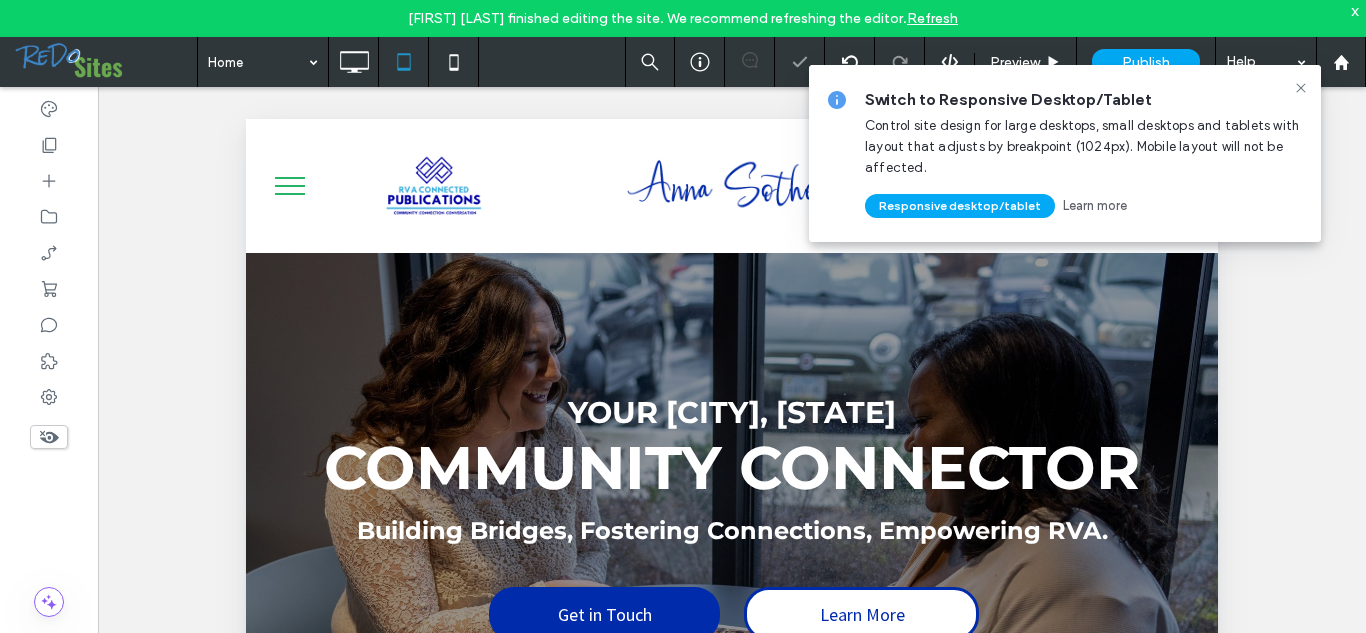 scroll, scrollTop: 0, scrollLeft: 0, axis: both 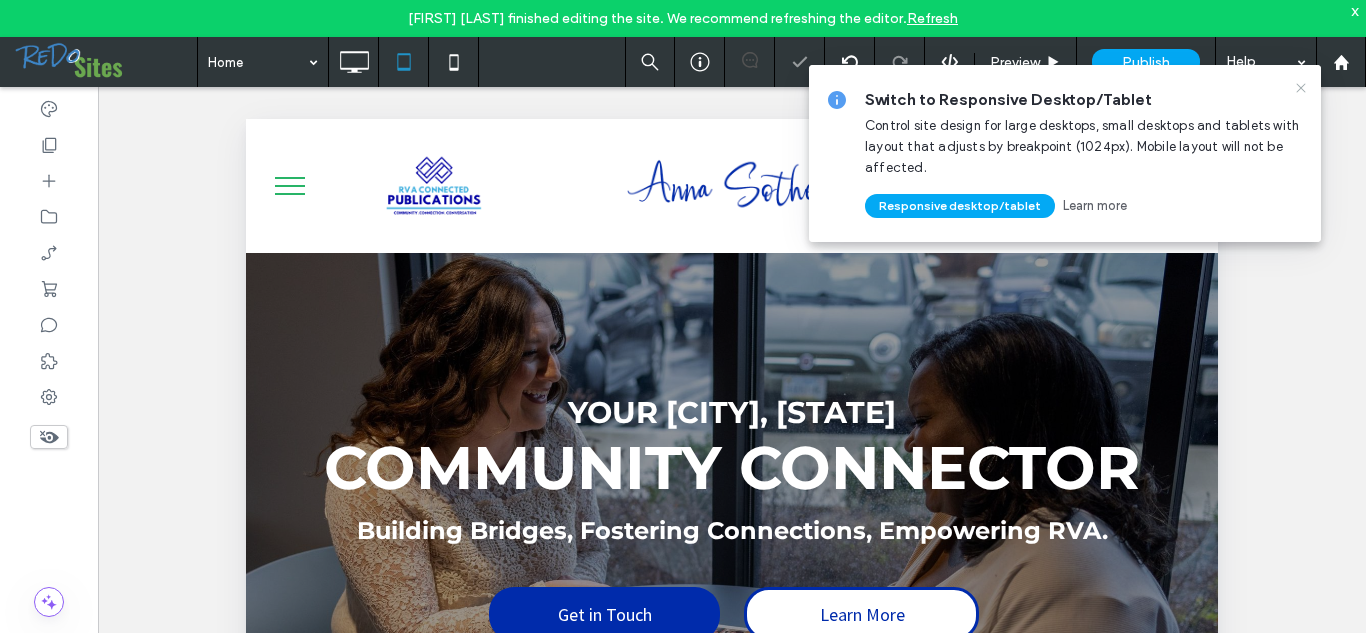 click 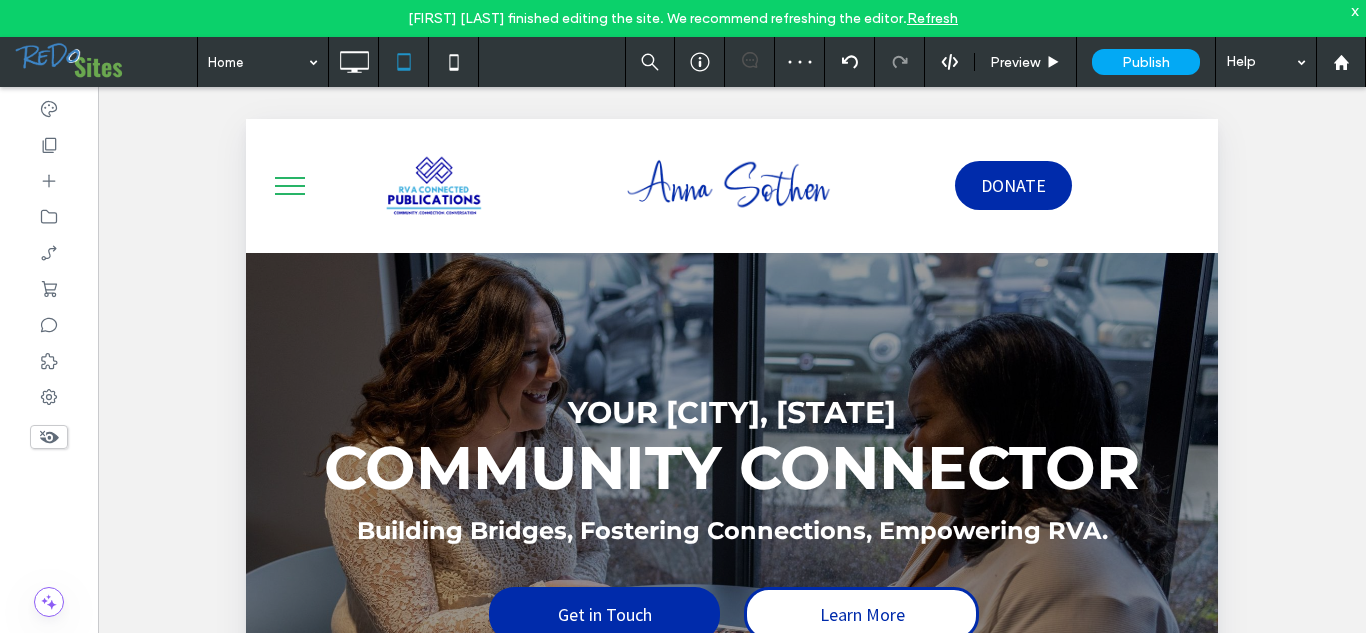 click at bounding box center [290, 186] 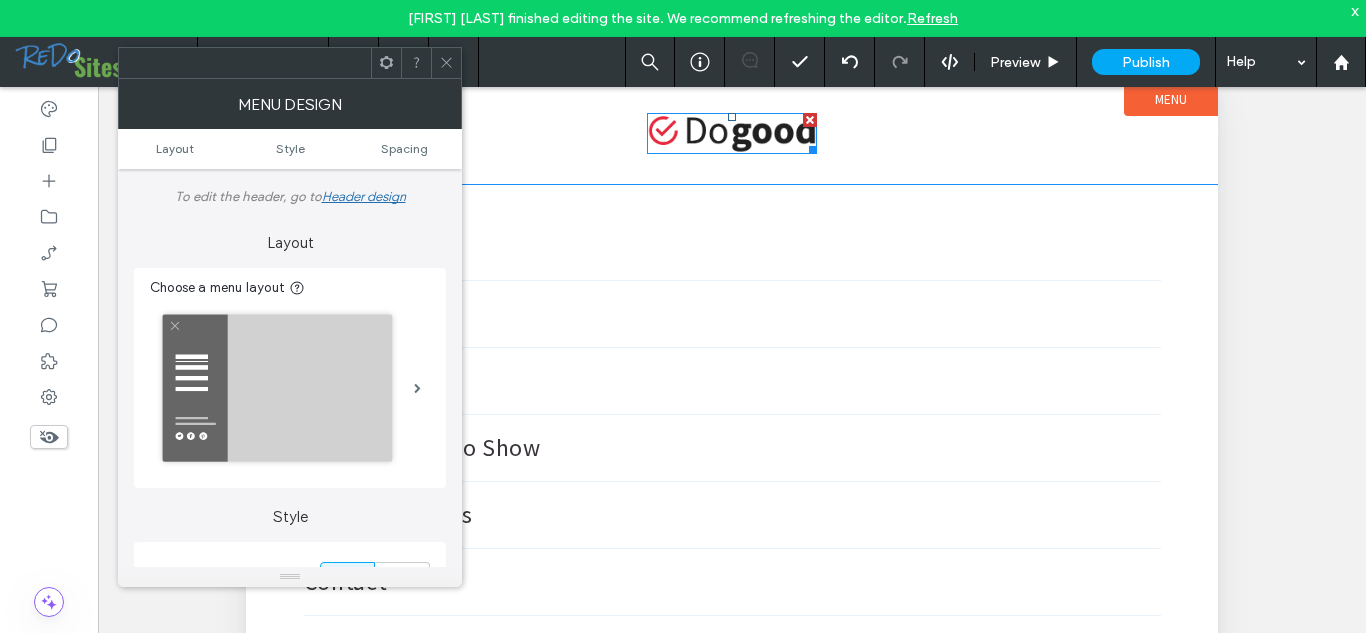 scroll, scrollTop: 72, scrollLeft: 0, axis: vertical 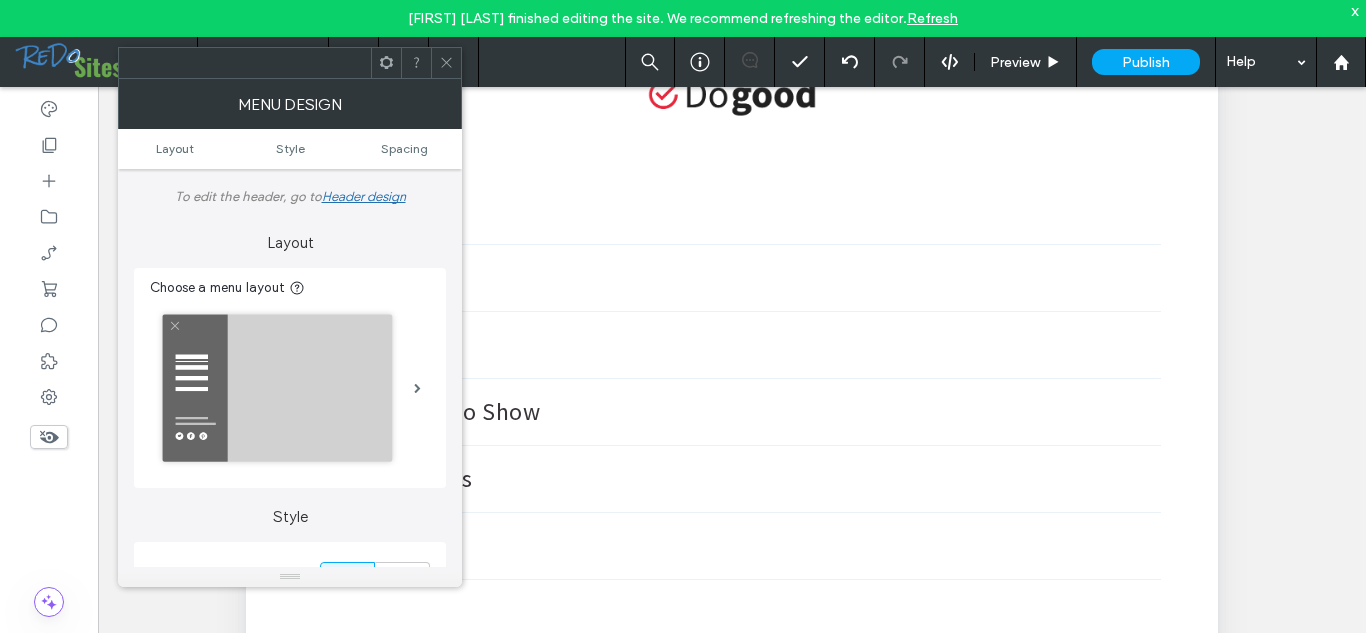 click at bounding box center (446, 63) 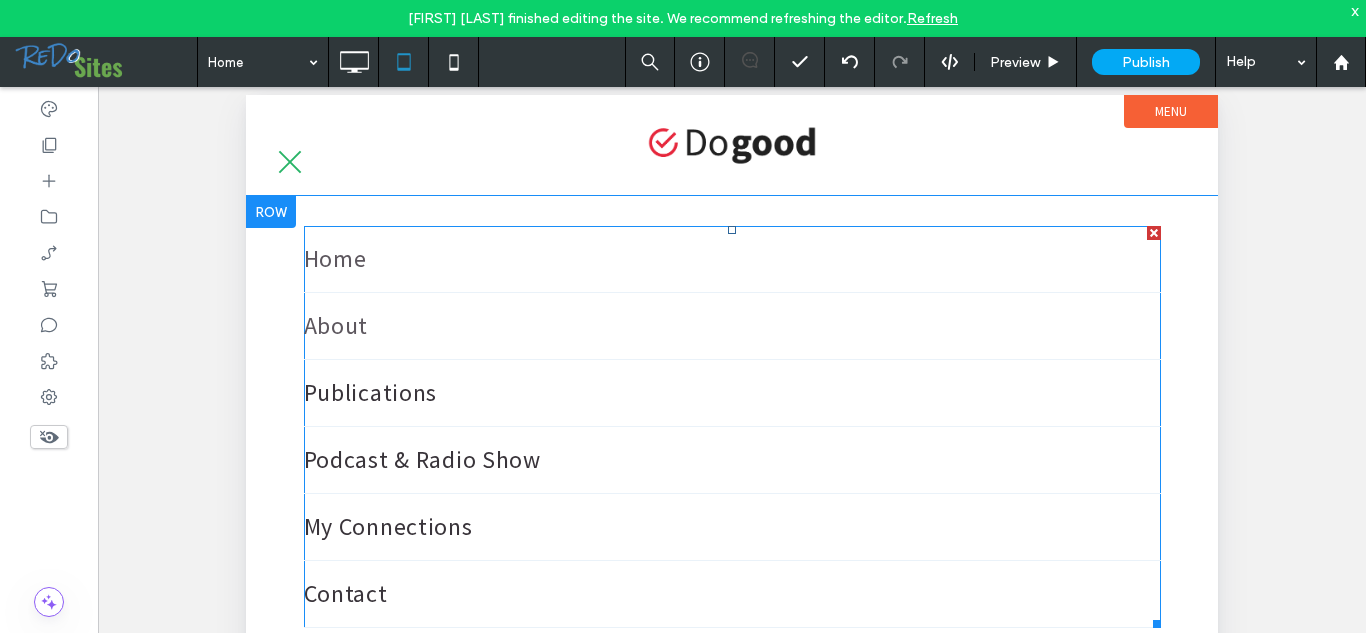 scroll, scrollTop: 0, scrollLeft: 0, axis: both 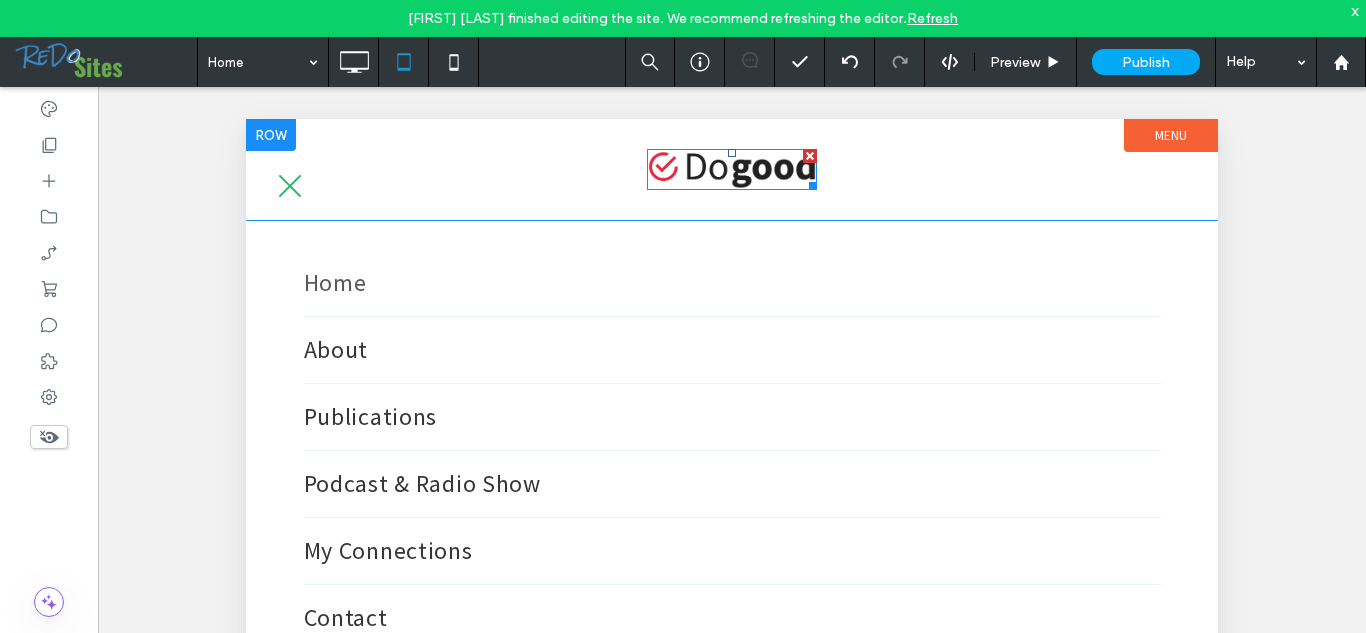 click at bounding box center (732, 169) 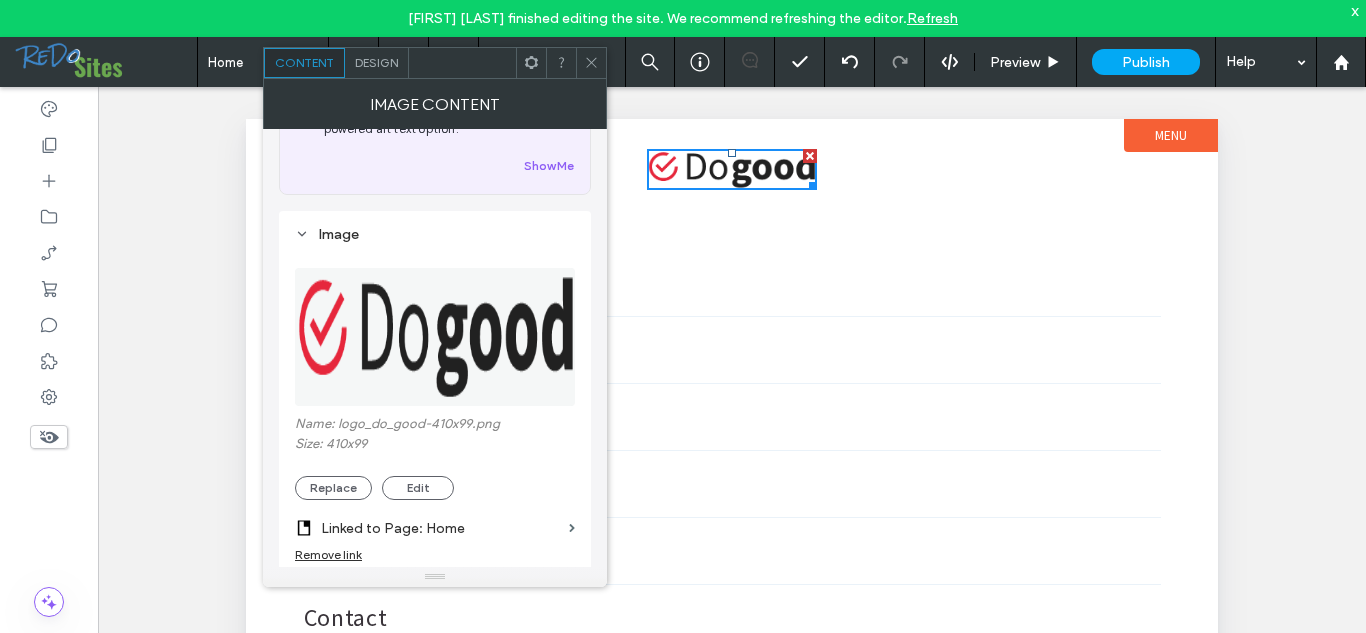 scroll, scrollTop: 109, scrollLeft: 0, axis: vertical 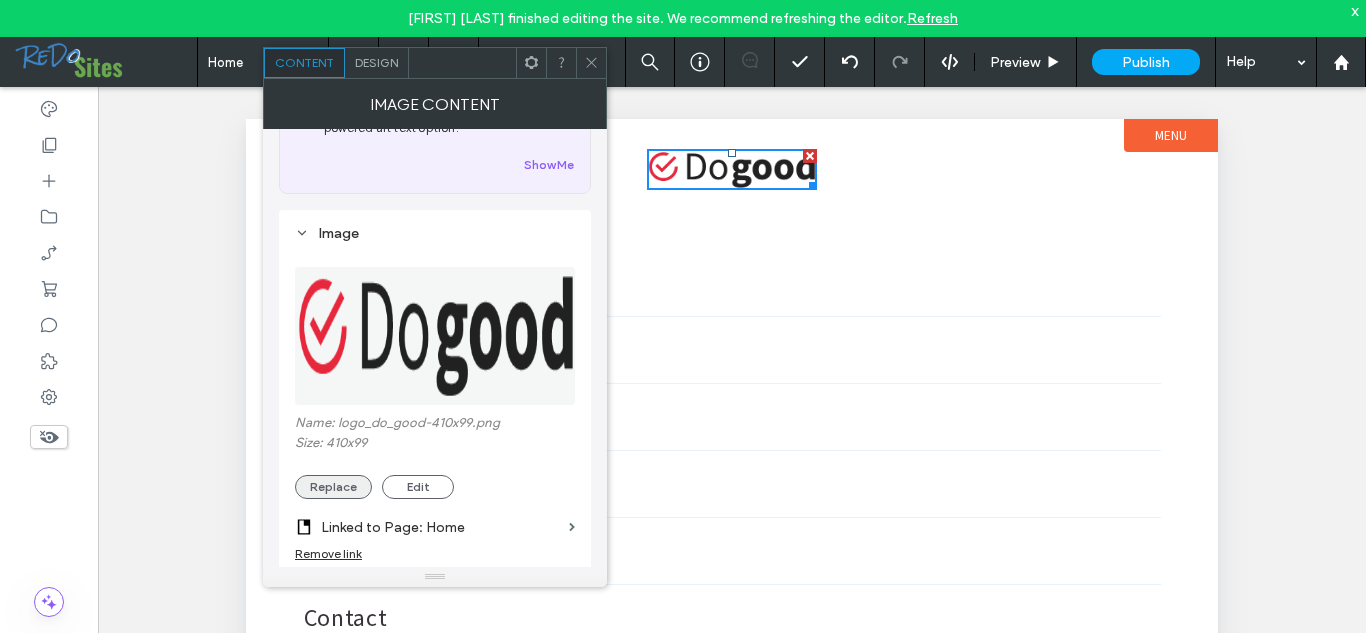 click on "Replace" at bounding box center (333, 487) 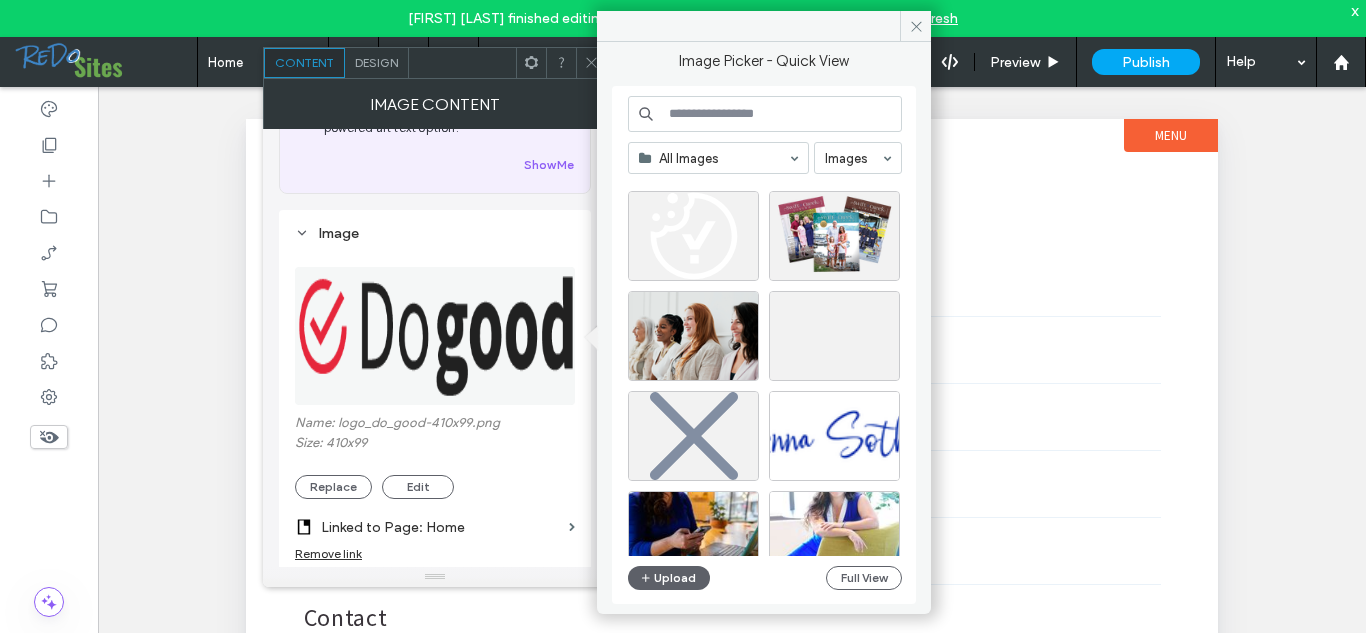 scroll, scrollTop: 4532, scrollLeft: 0, axis: vertical 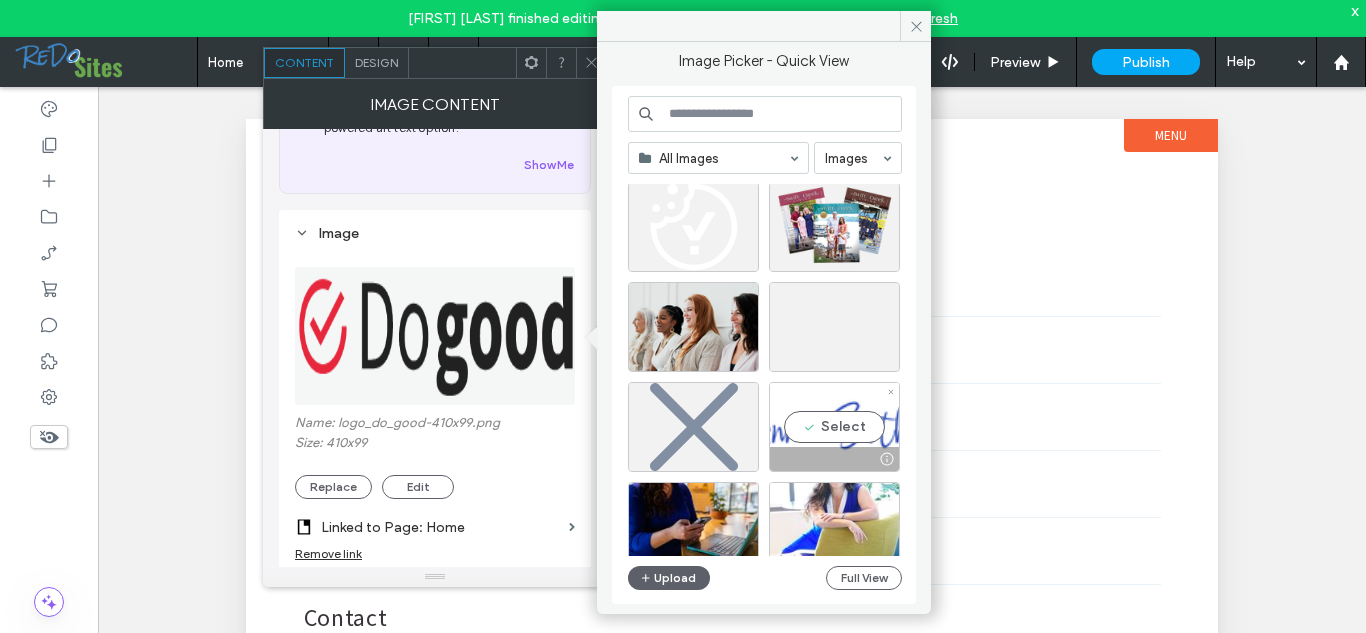 click on "Select" at bounding box center [834, 427] 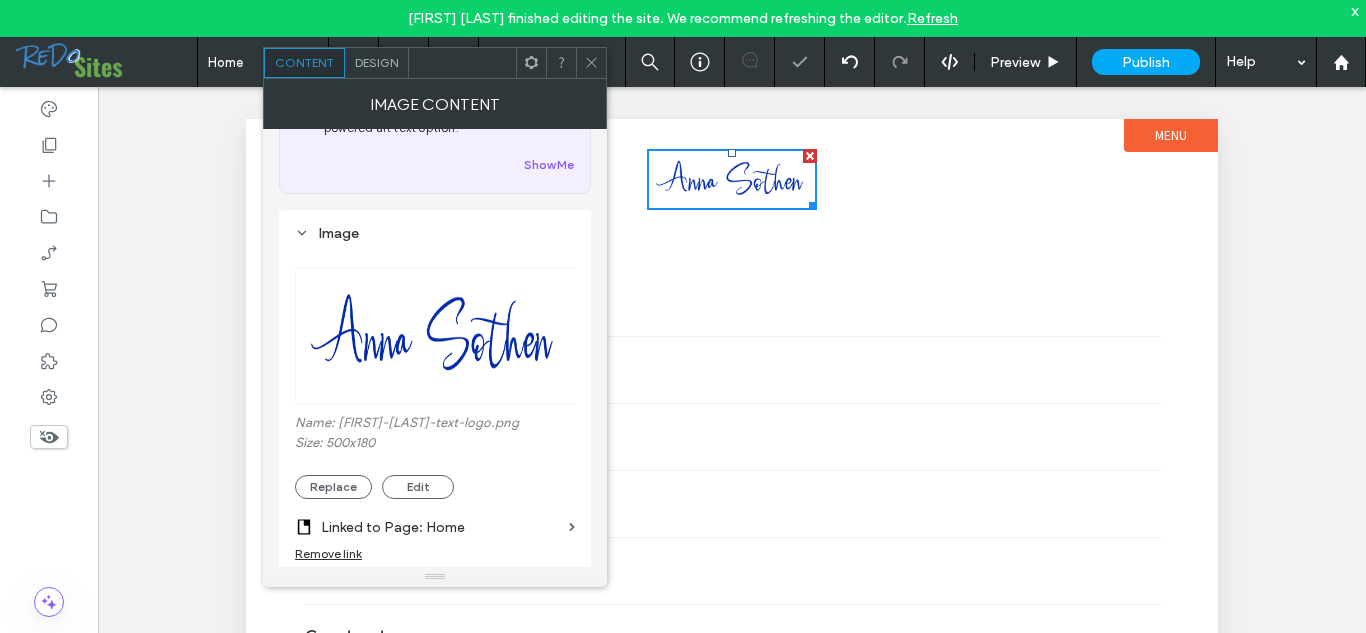 click 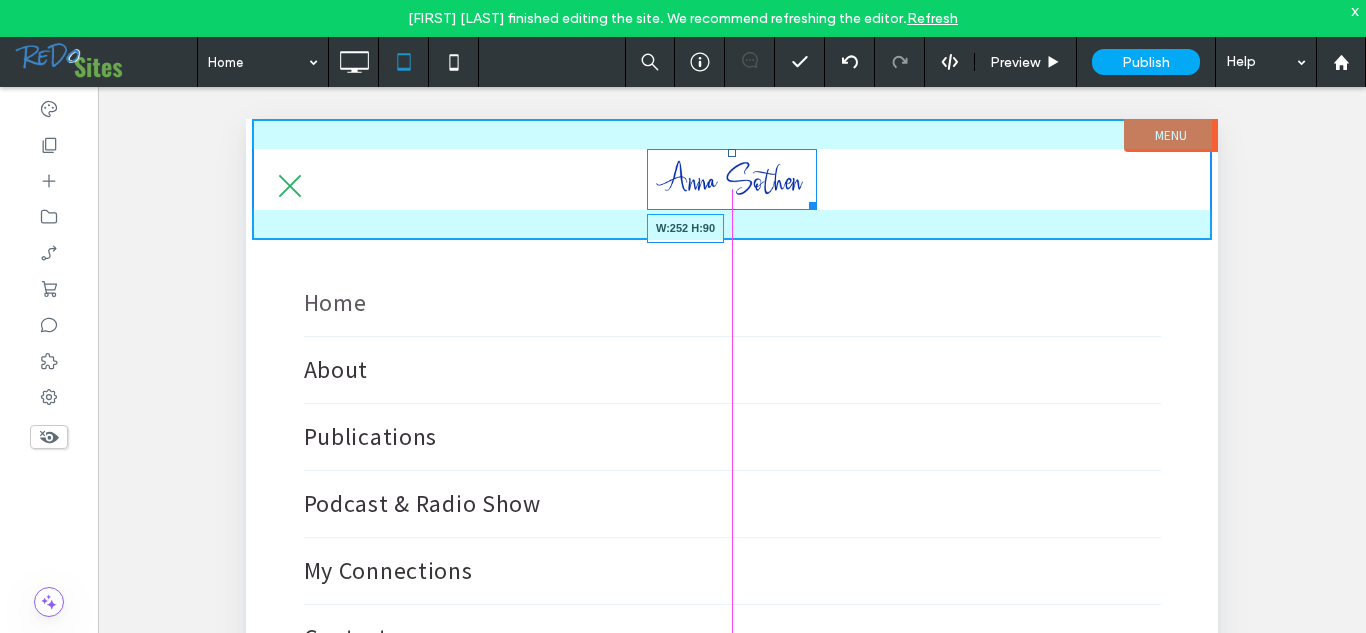 drag, startPoint x: 816, startPoint y: 205, endPoint x: 858, endPoint y: 223, distance: 45.694637 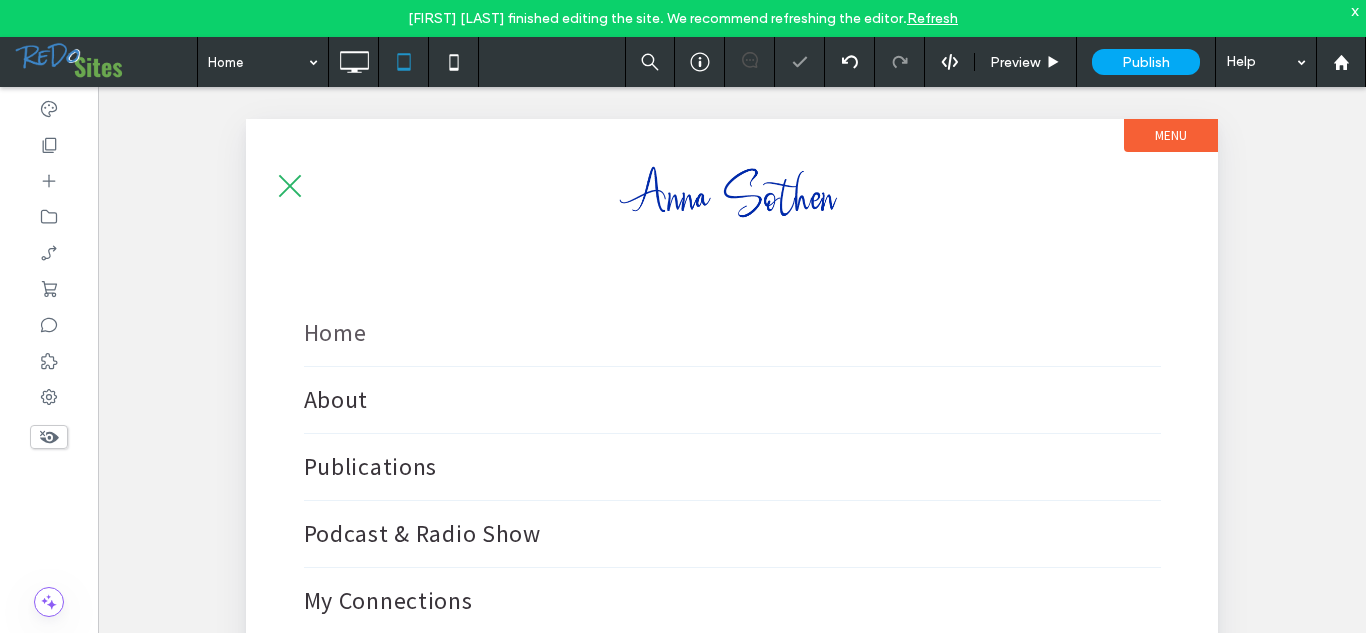 click at bounding box center (290, 186) 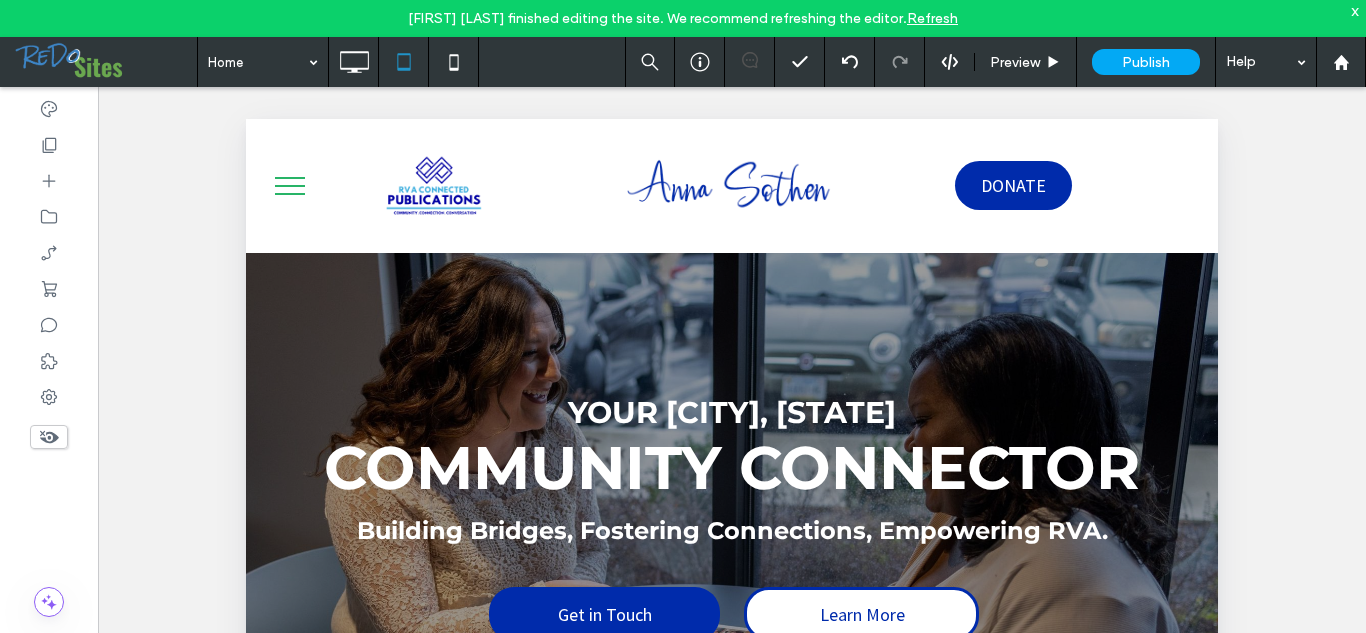 click on "x" at bounding box center (1355, 10) 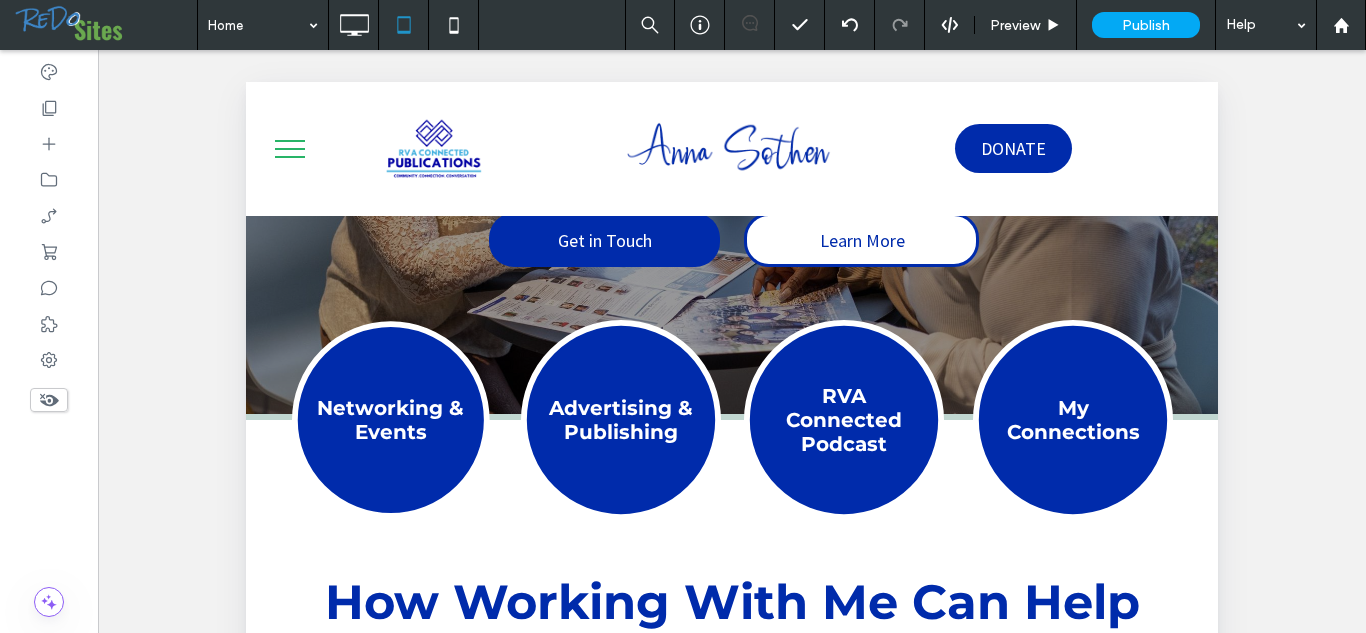 scroll, scrollTop: 413, scrollLeft: 0, axis: vertical 